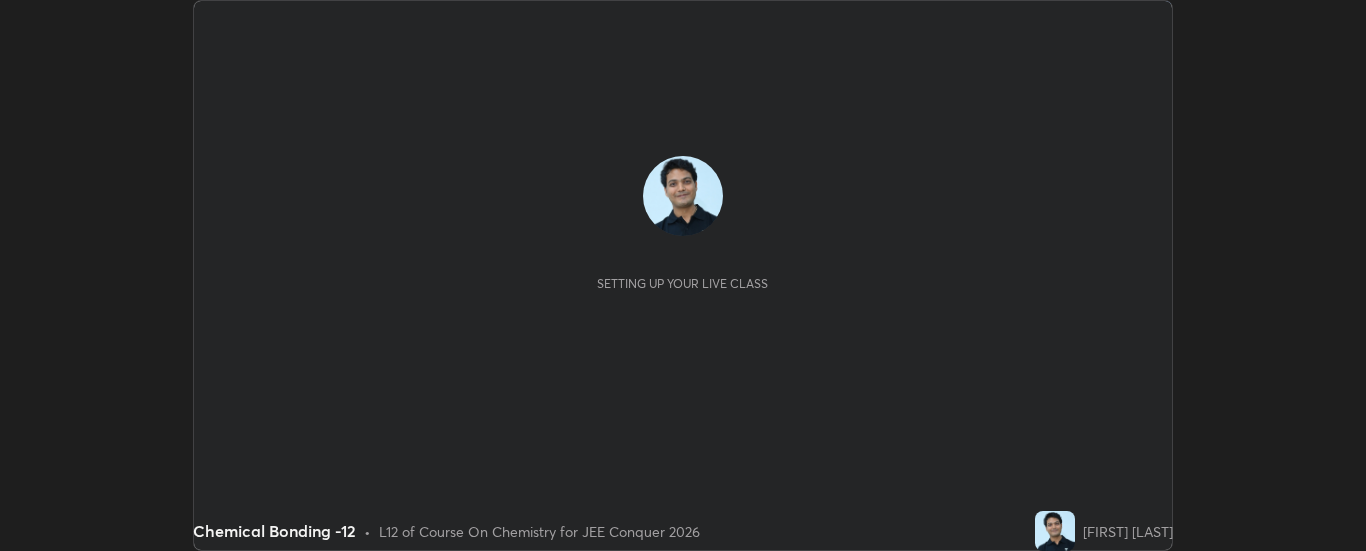 scroll, scrollTop: 0, scrollLeft: 0, axis: both 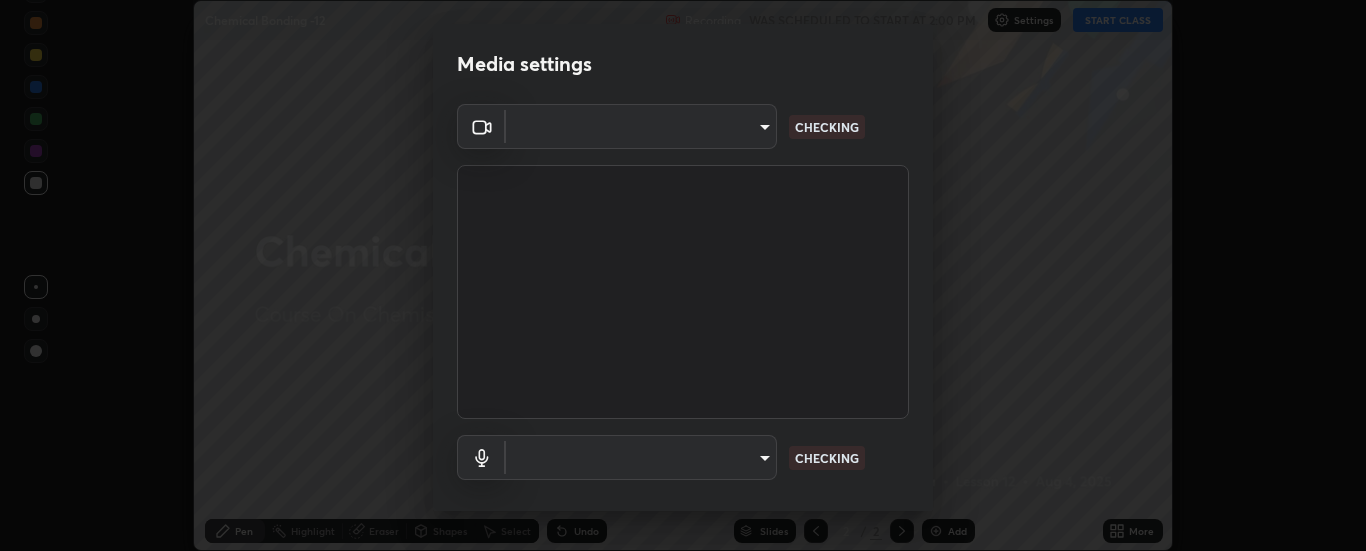 type on "6d3829c99f98afdfe7c29186be8927c2ef9ac3e8f7233b1026567672352cba5b" 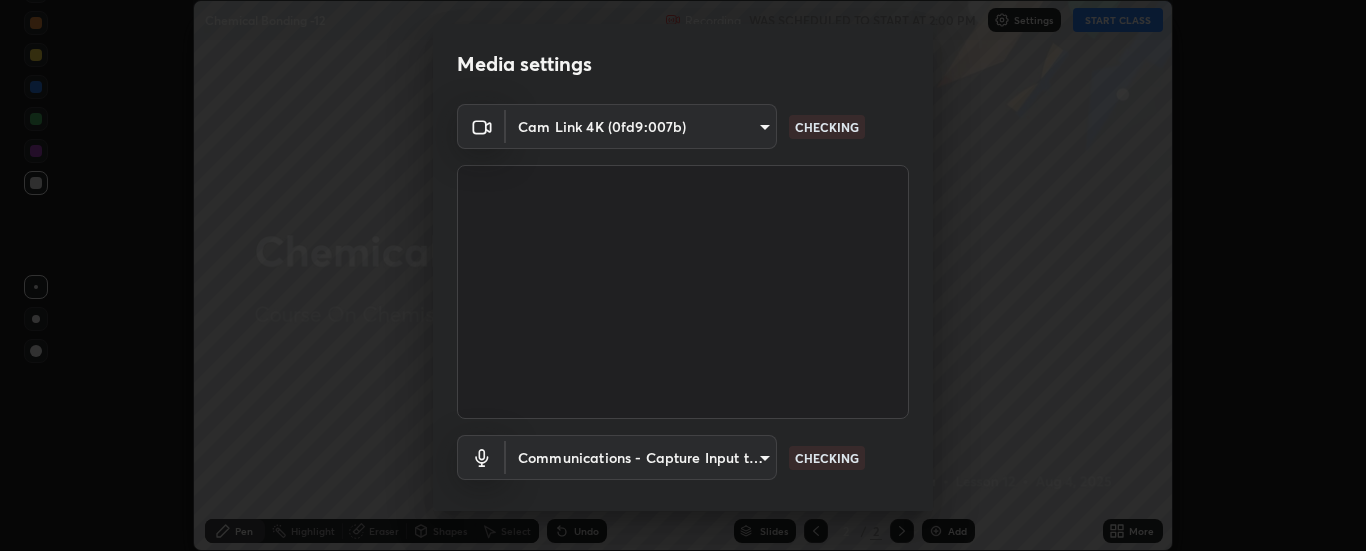 scroll, scrollTop: 105, scrollLeft: 0, axis: vertical 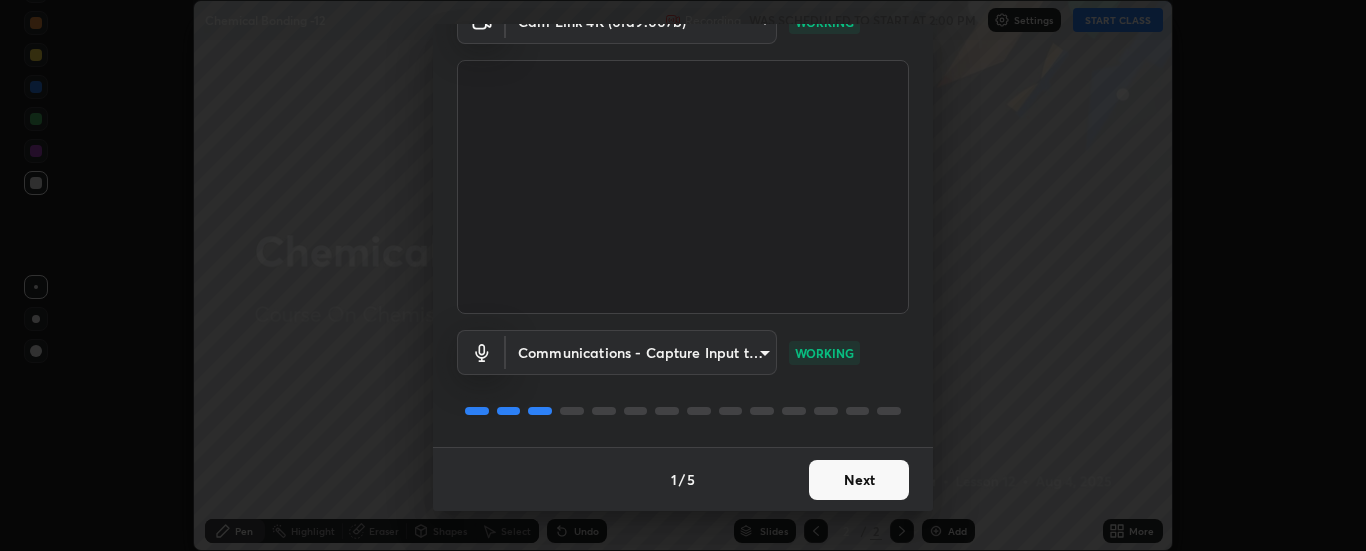 click on "Next" at bounding box center (859, 480) 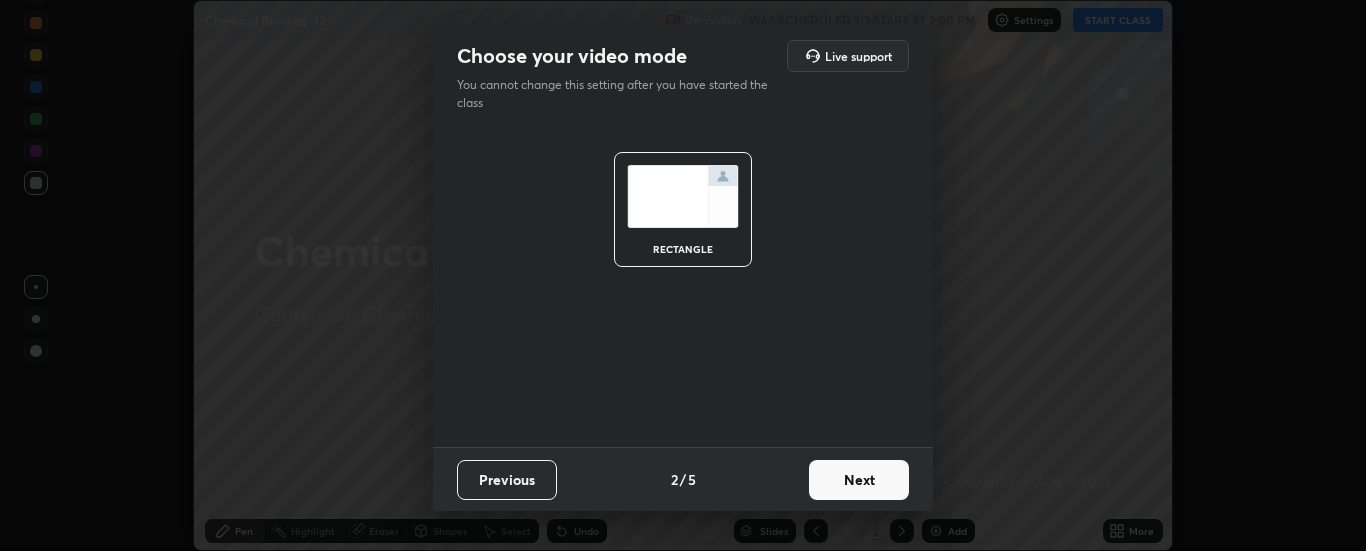 scroll, scrollTop: 0, scrollLeft: 0, axis: both 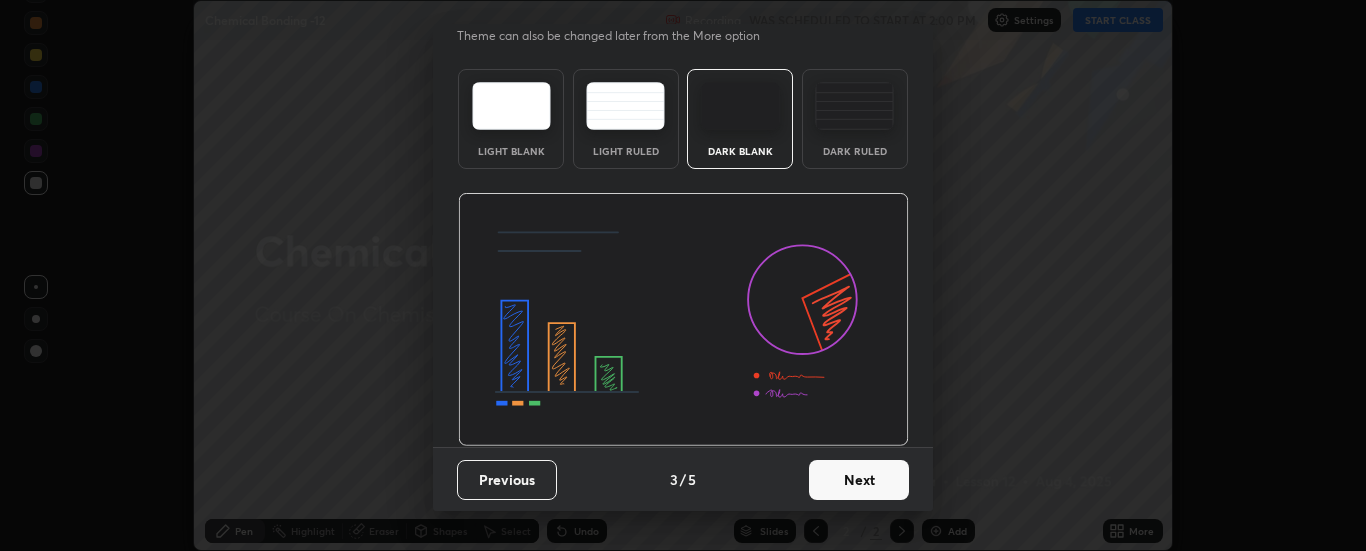 click on "Next" at bounding box center [859, 480] 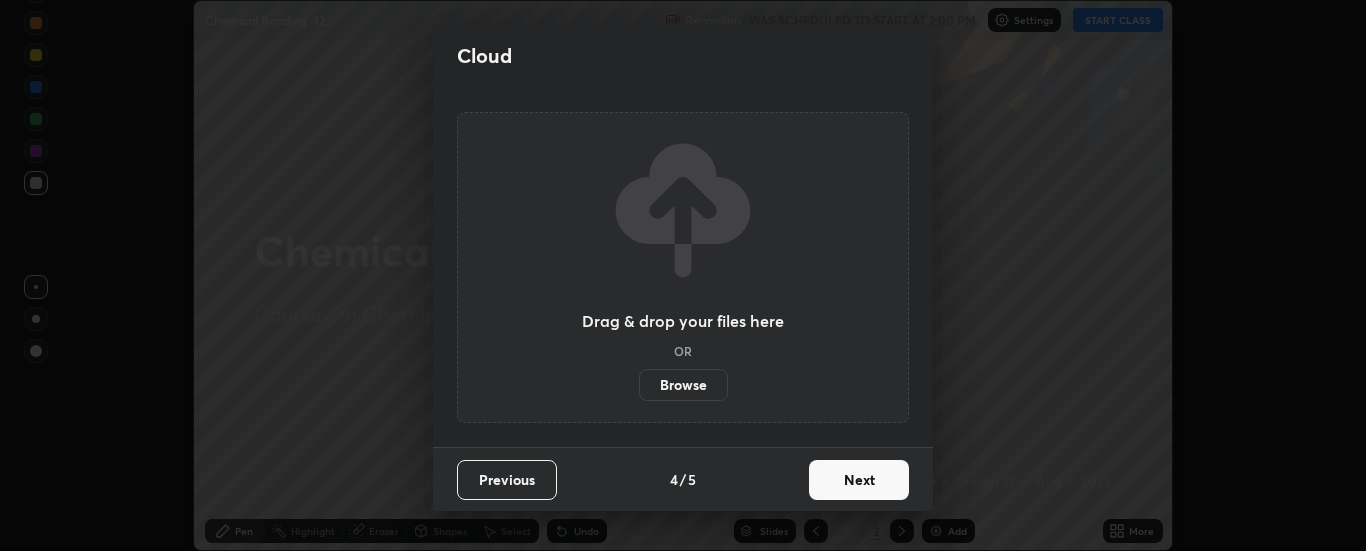 click on "Next" at bounding box center [859, 480] 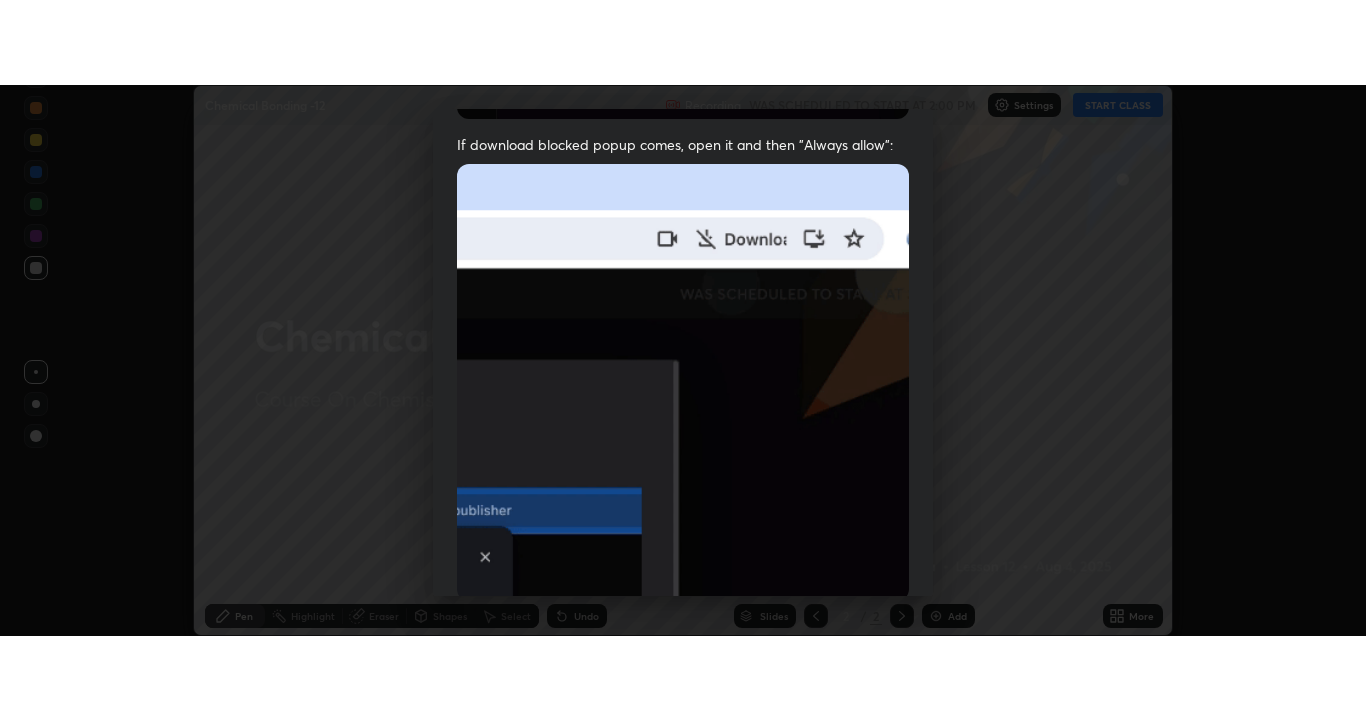 scroll, scrollTop: 513, scrollLeft: 0, axis: vertical 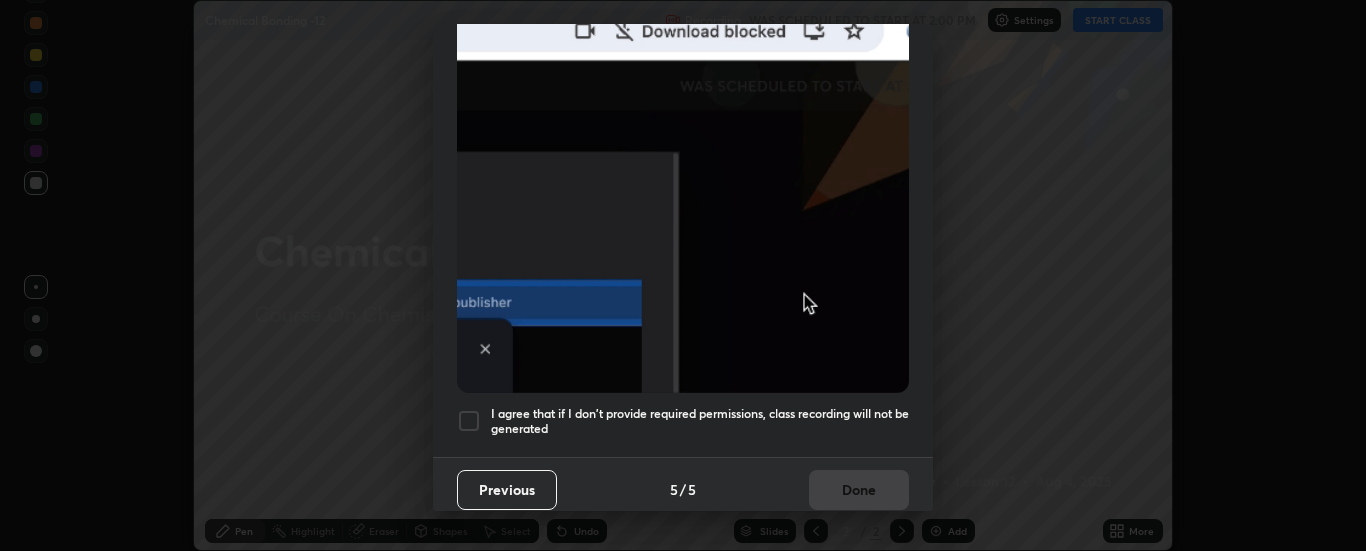 click at bounding box center (469, 421) 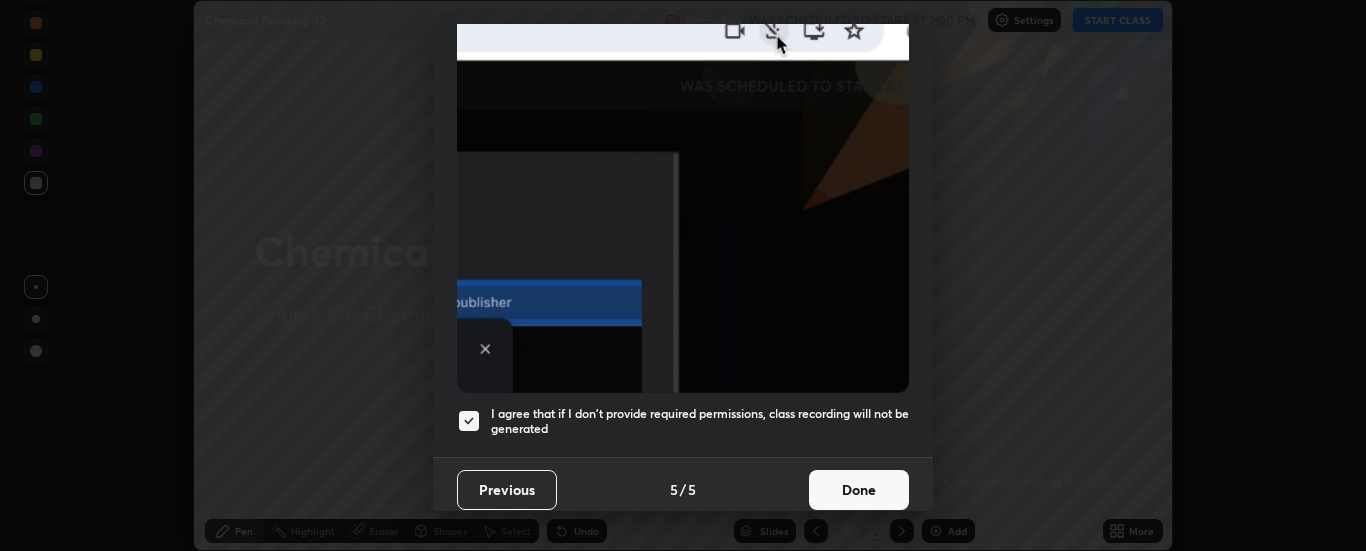 click on "Done" at bounding box center [859, 490] 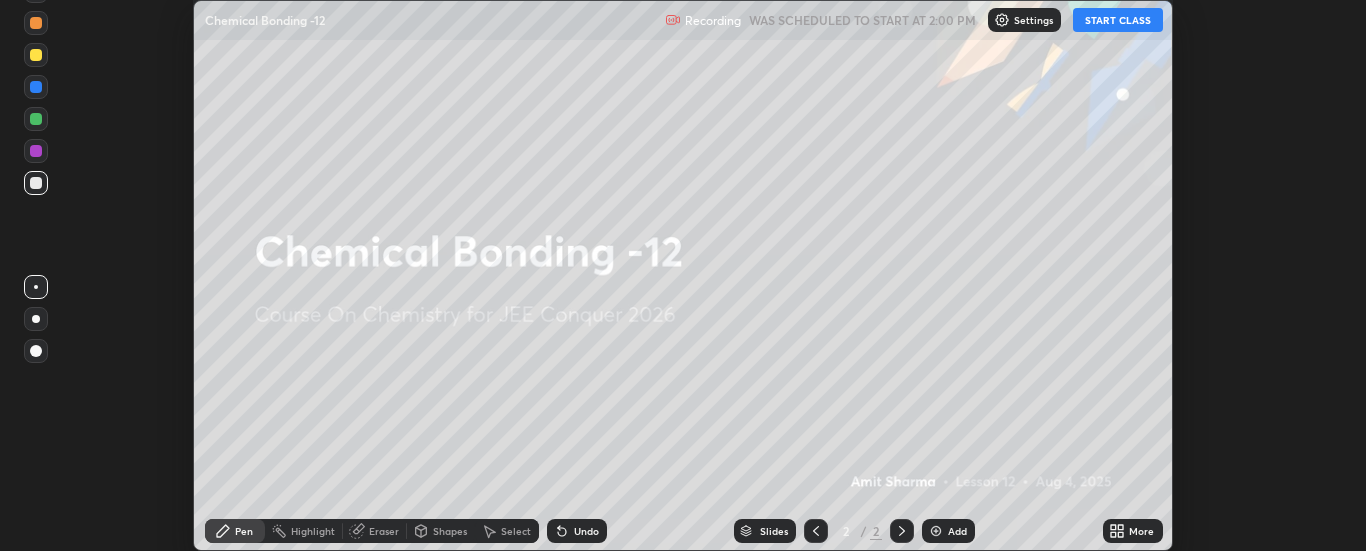 click on "START CLASS" at bounding box center [1118, 20] 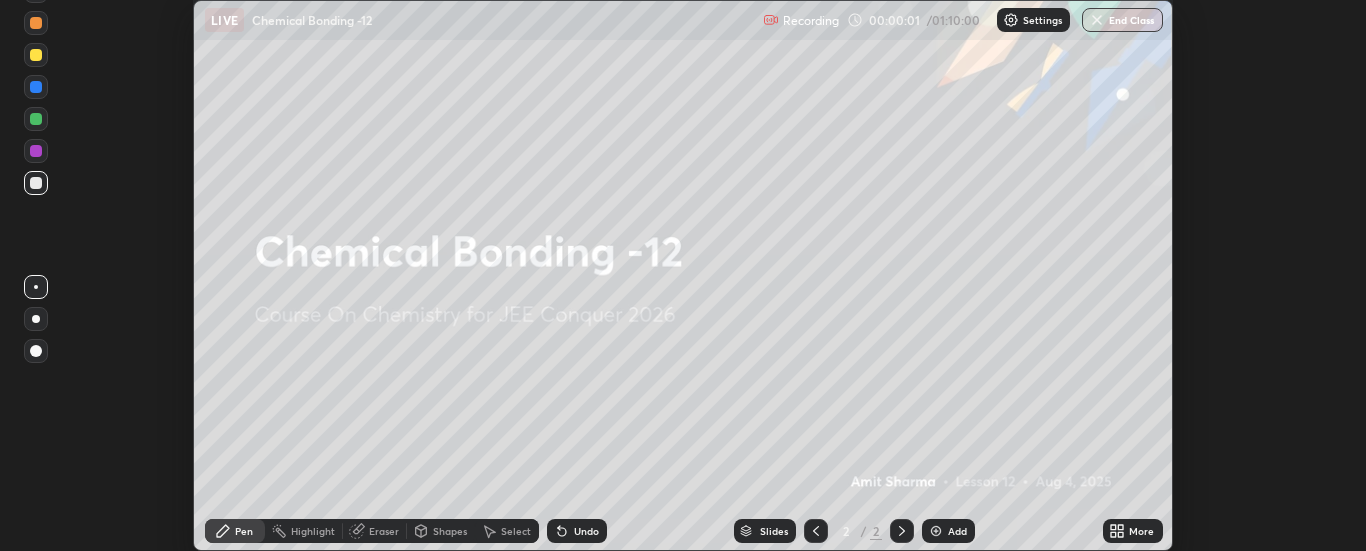 click 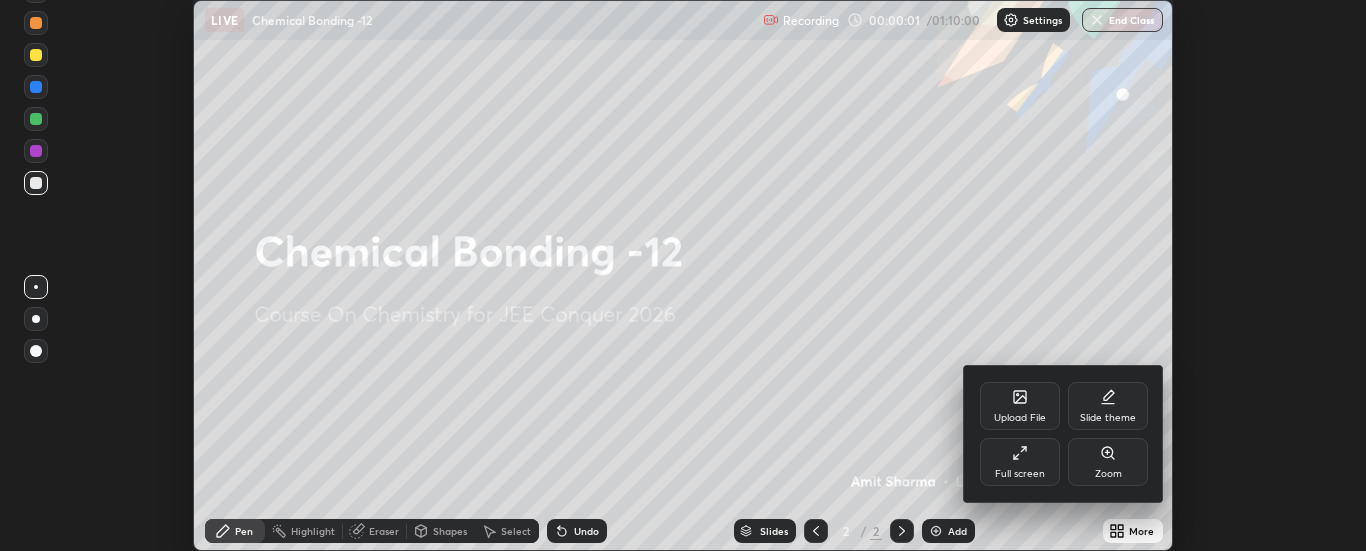 click on "Full screen" at bounding box center (1020, 462) 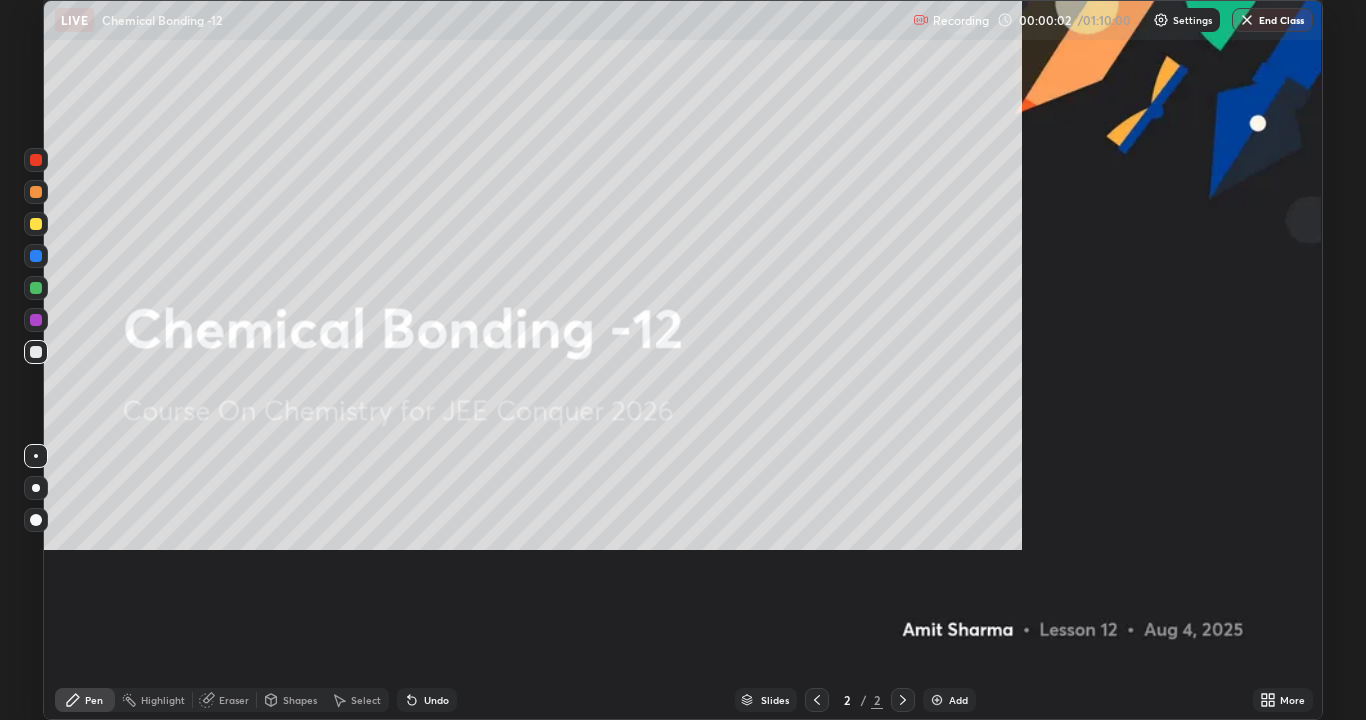 scroll, scrollTop: 99280, scrollLeft: 98634, axis: both 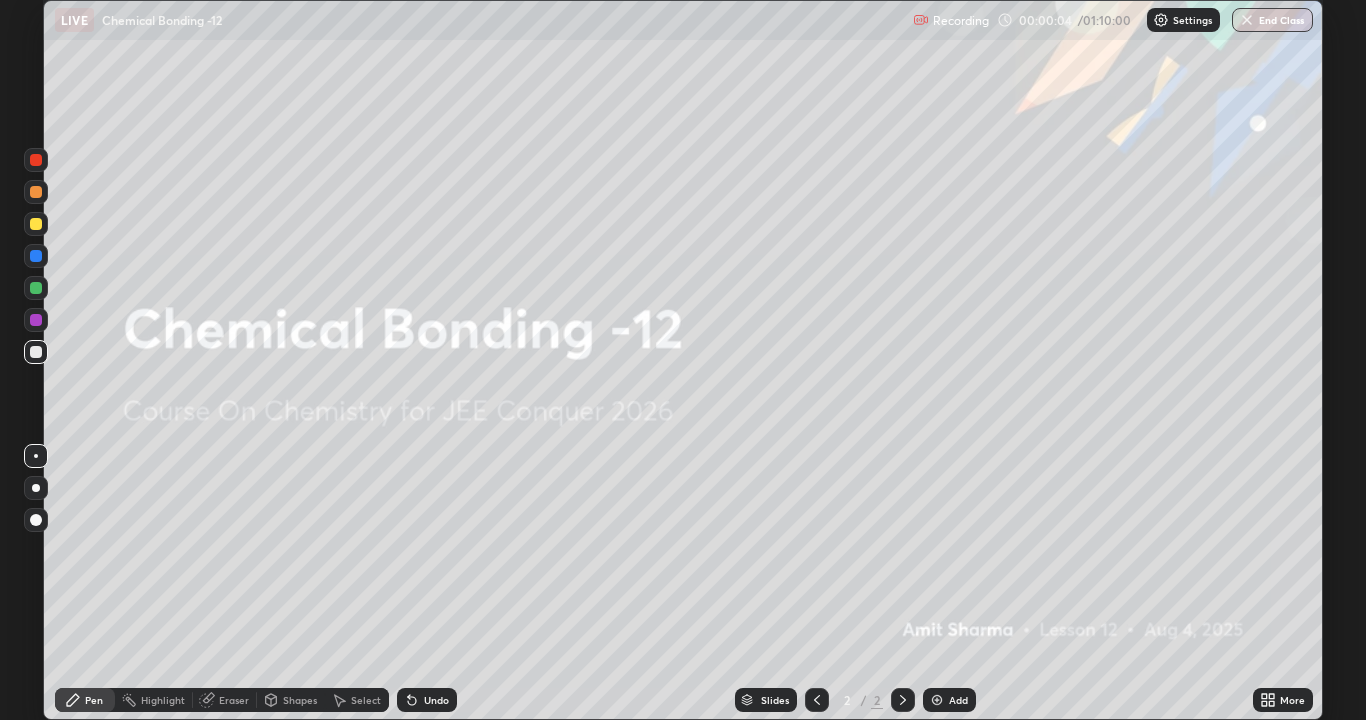 click at bounding box center (937, 700) 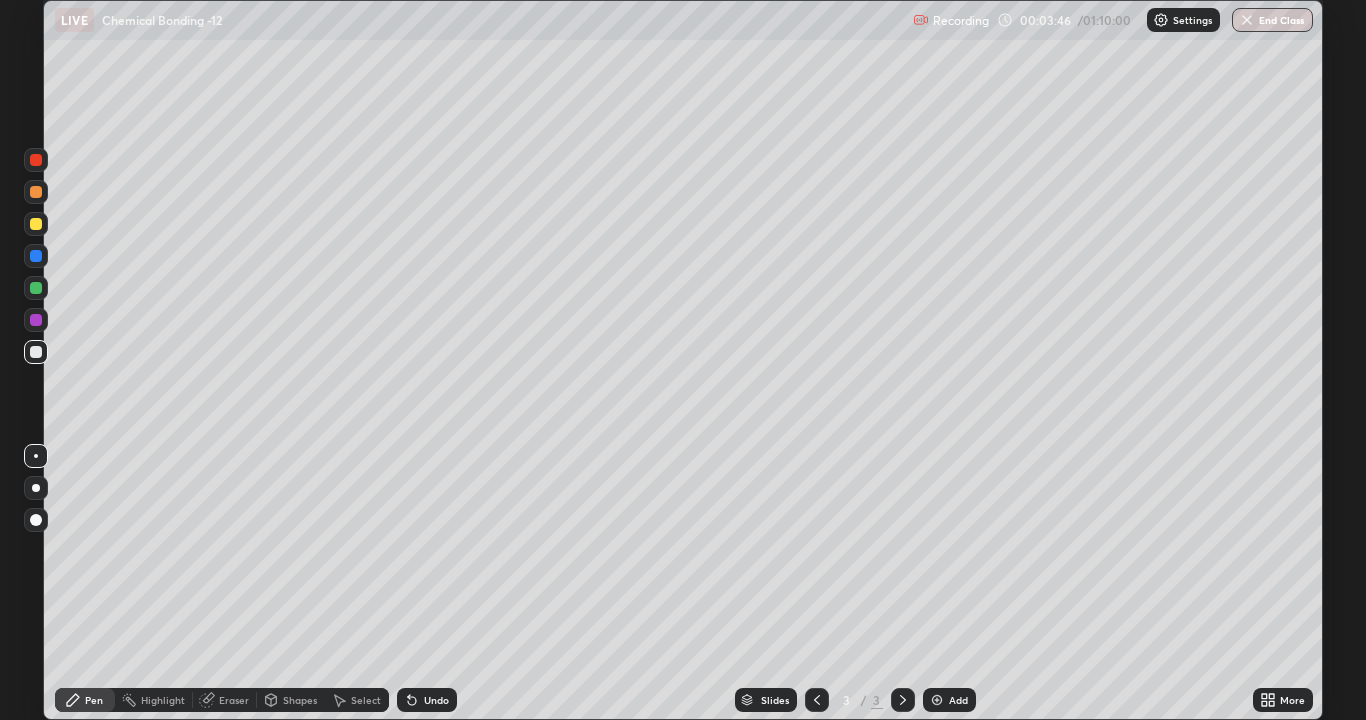 click at bounding box center [36, 320] 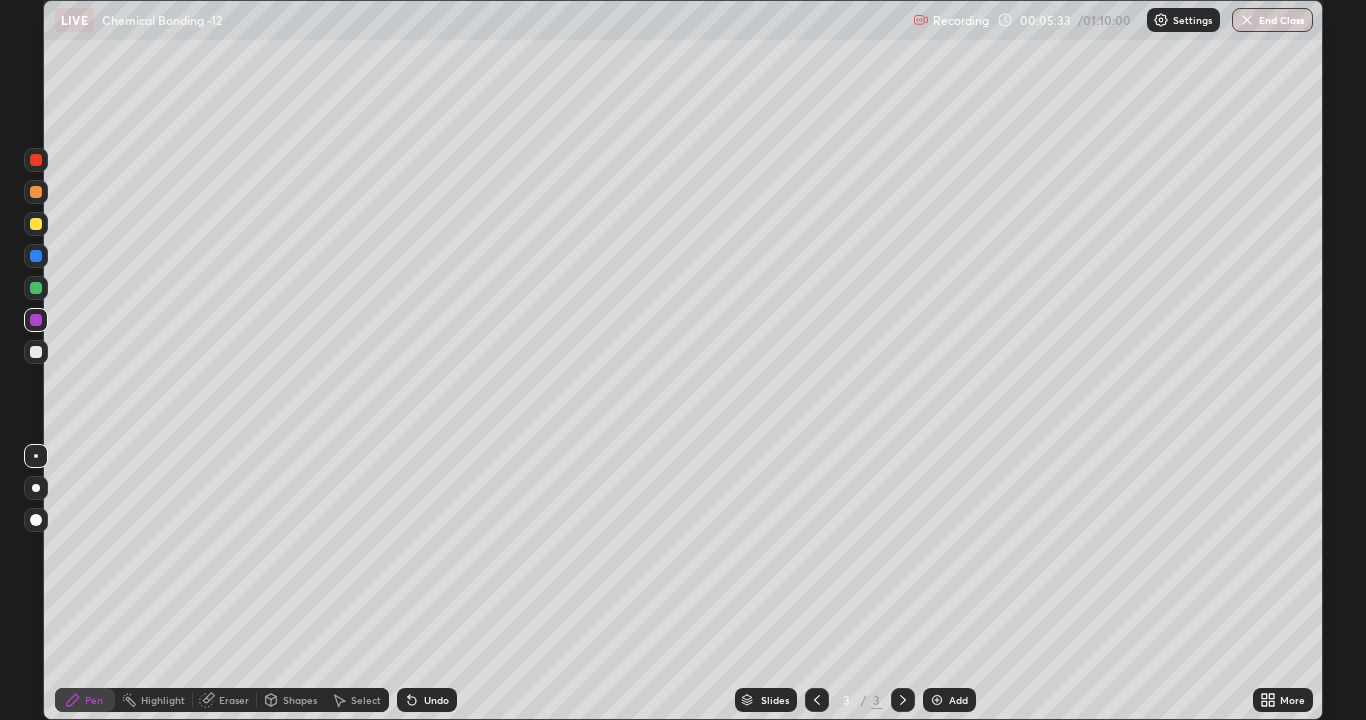 click at bounding box center (36, 352) 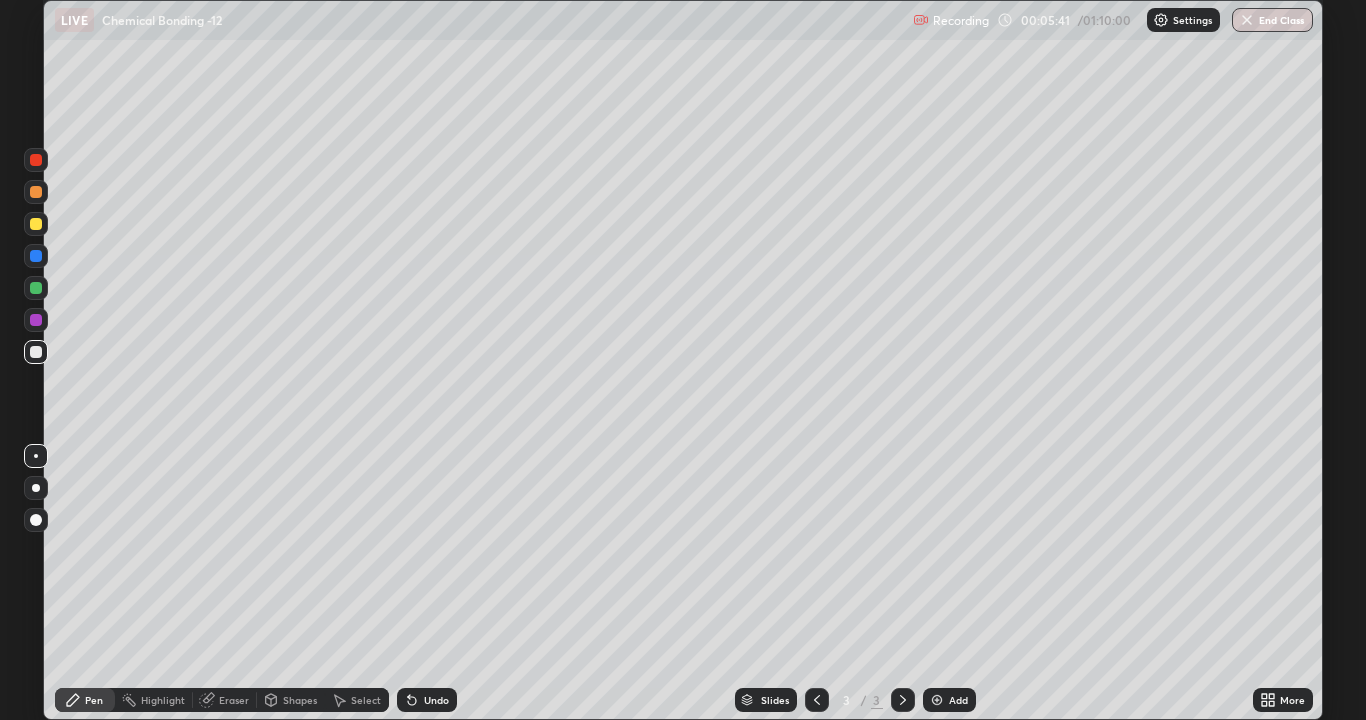 click on "Undo" at bounding box center (436, 700) 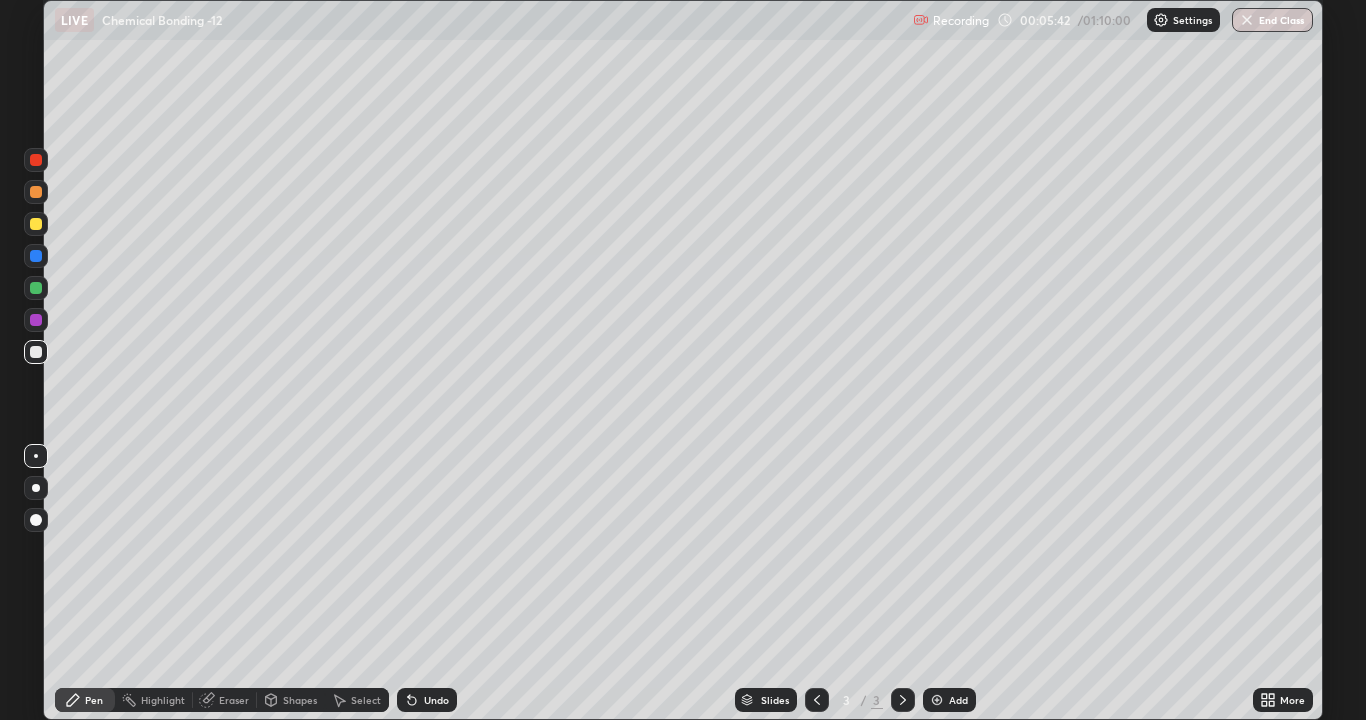 click on "Undo" at bounding box center (427, 700) 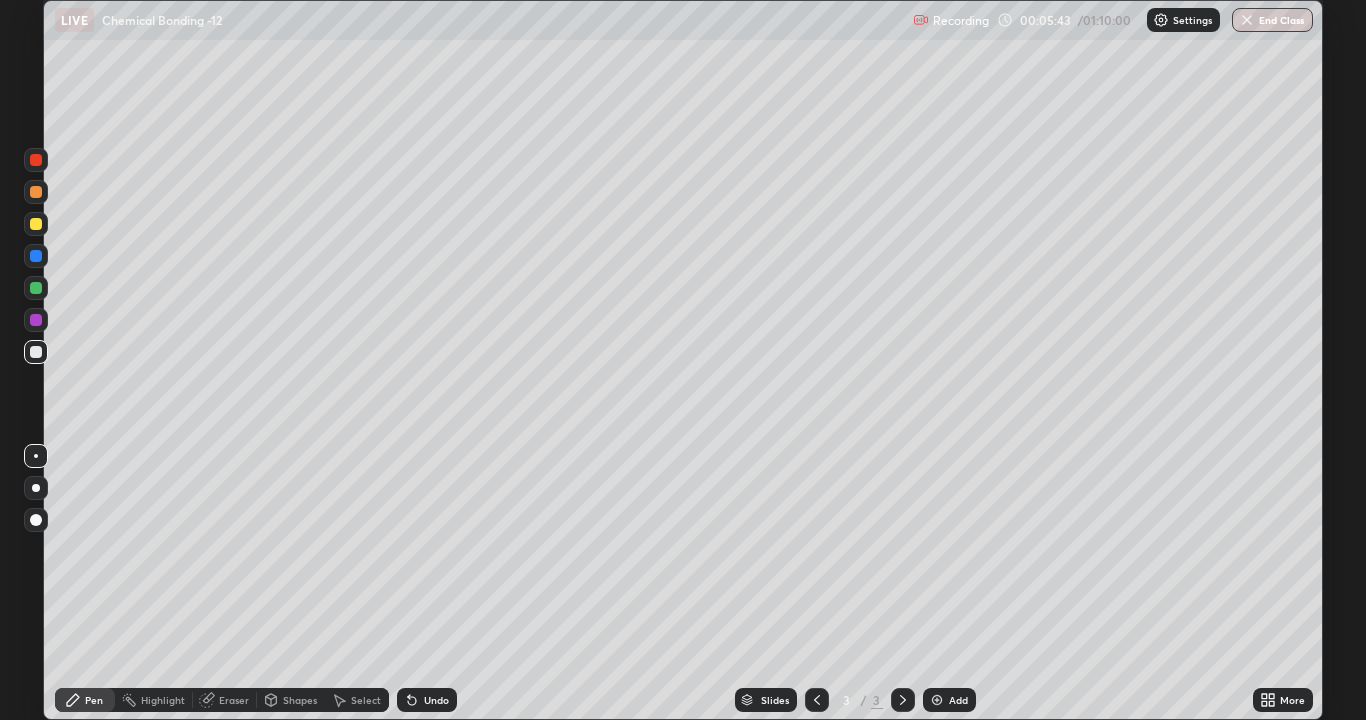 click on "Undo" at bounding box center [427, 700] 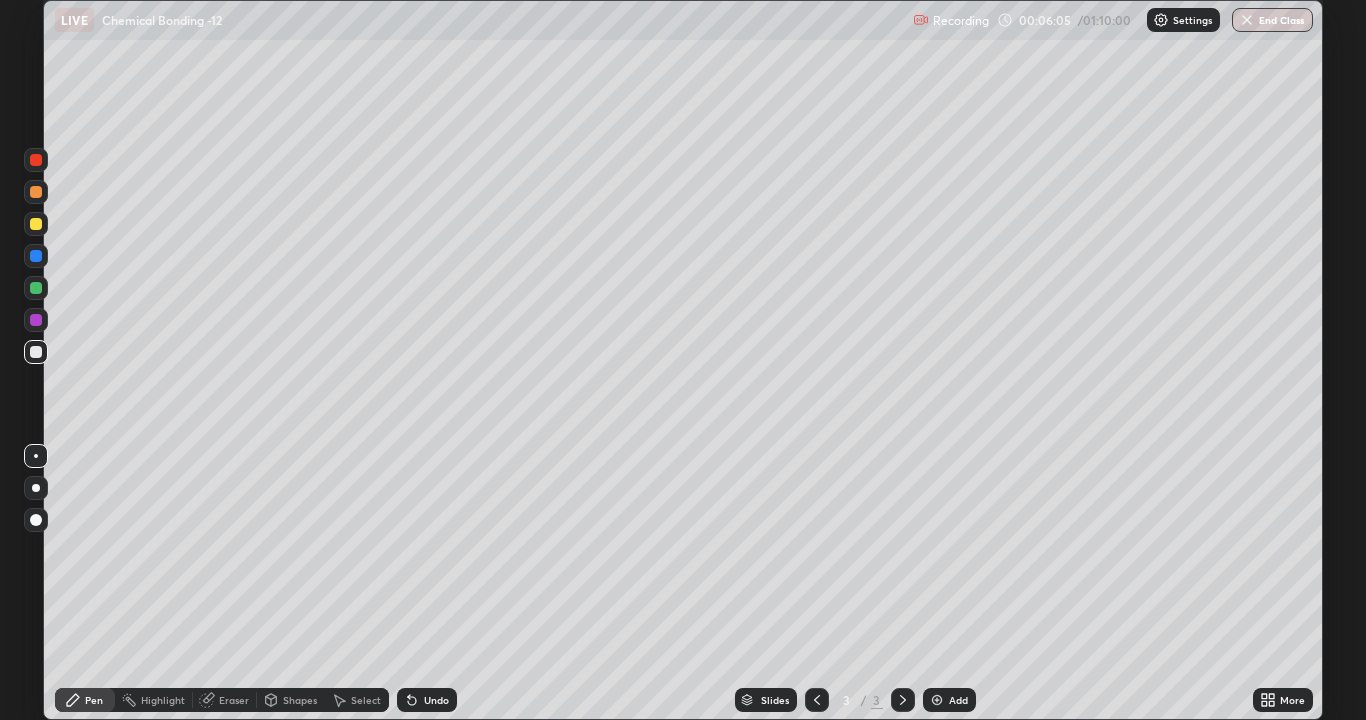 click at bounding box center (36, 320) 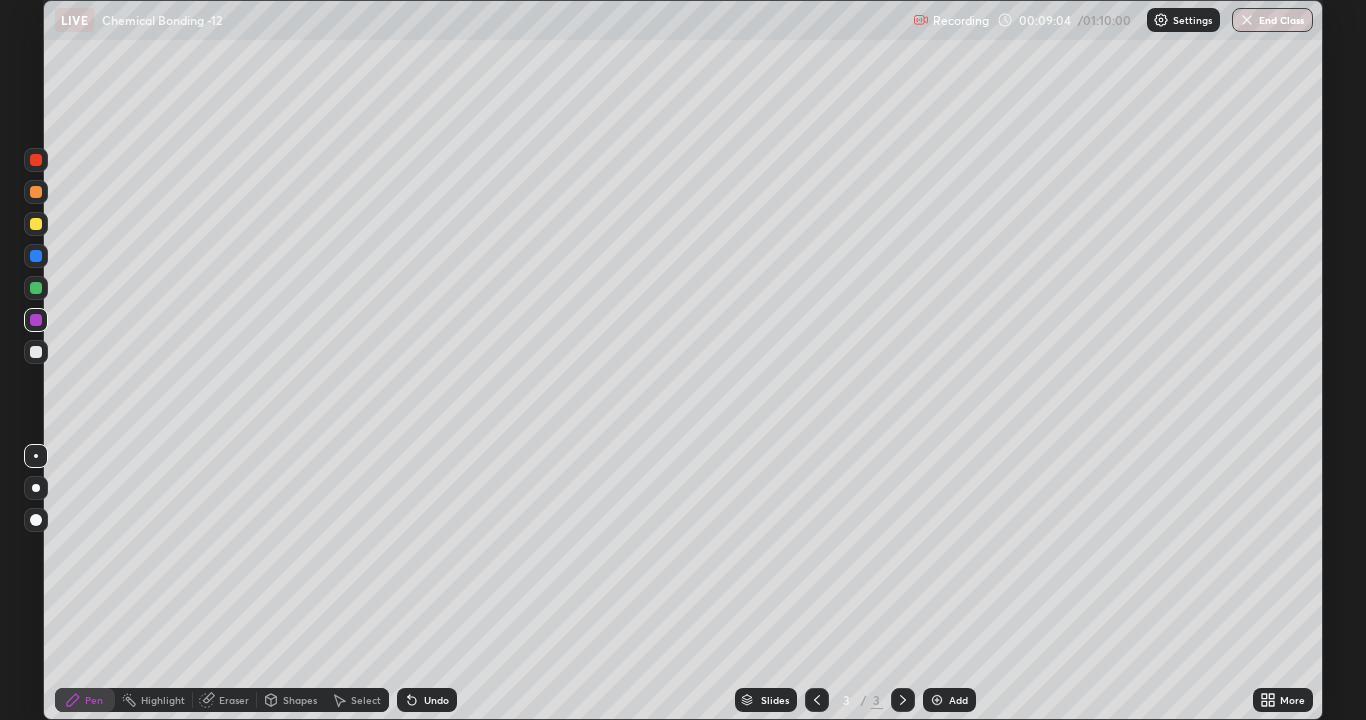 click on "Add" at bounding box center [958, 700] 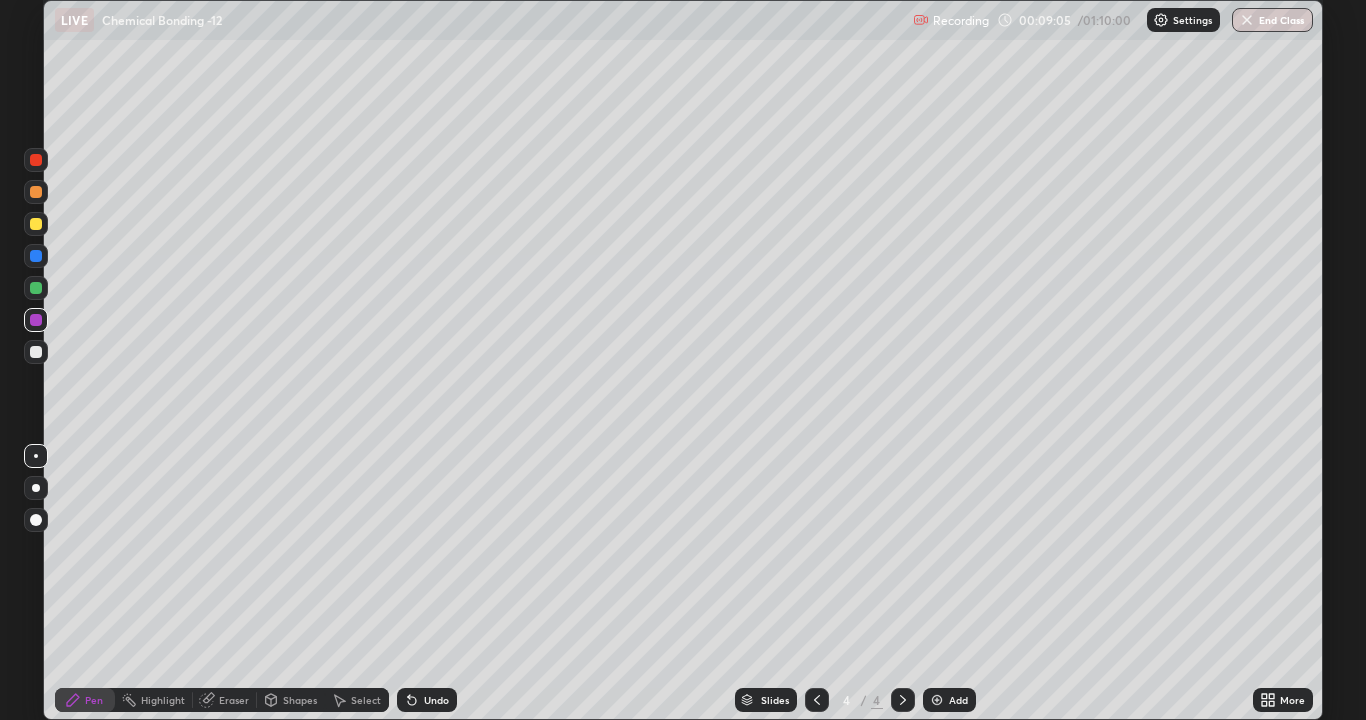 click at bounding box center [36, 352] 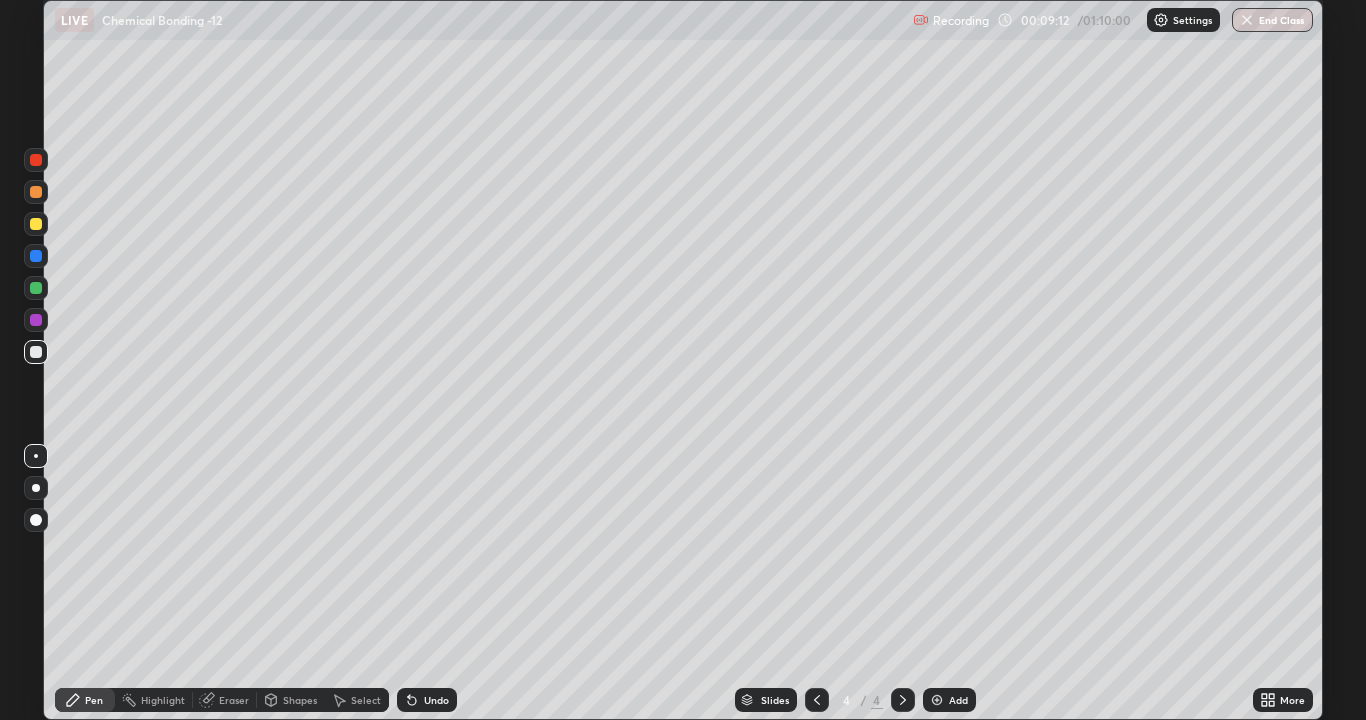 click at bounding box center [817, 700] 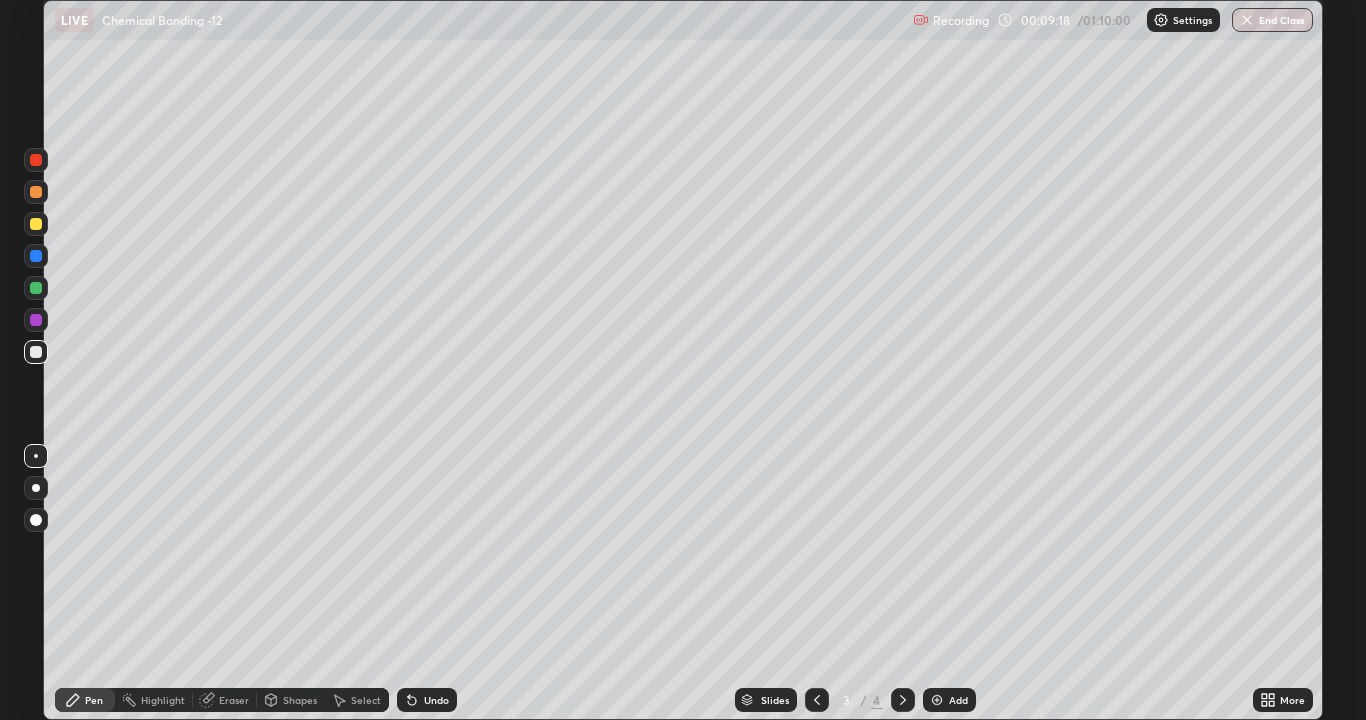 click 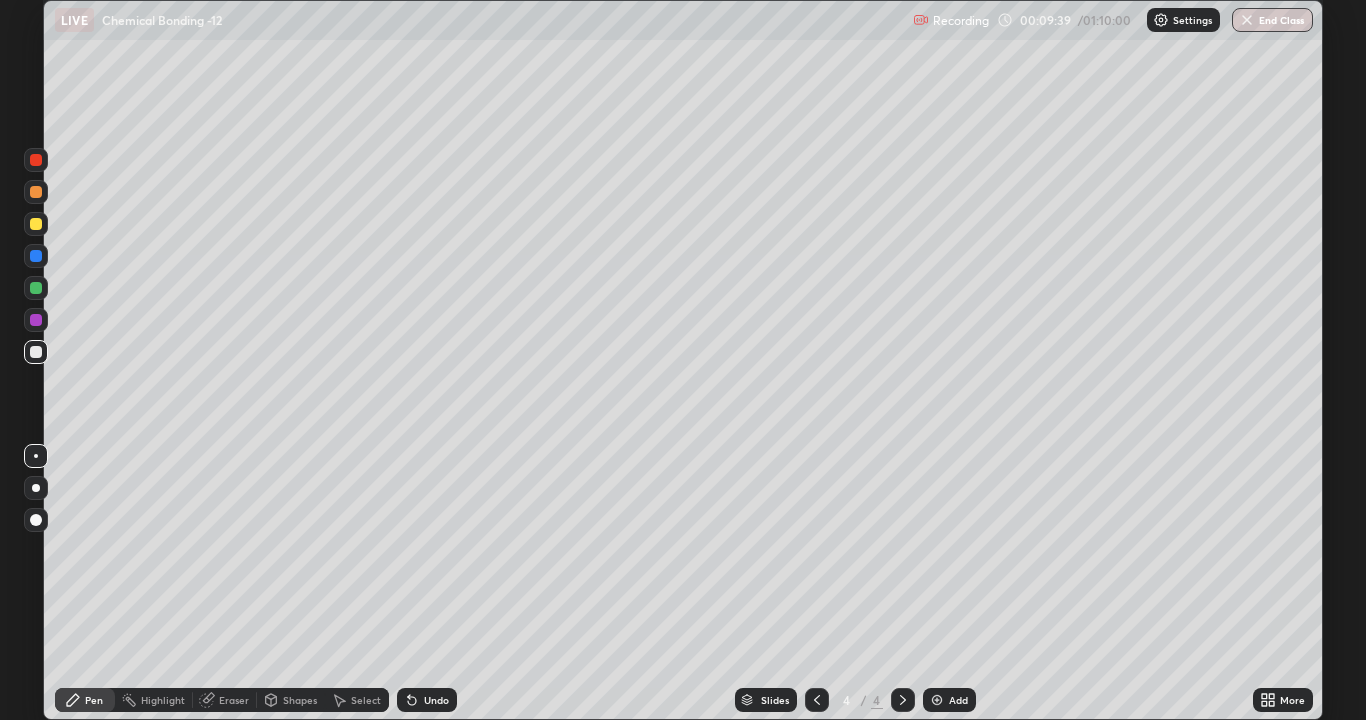 click at bounding box center [36, 288] 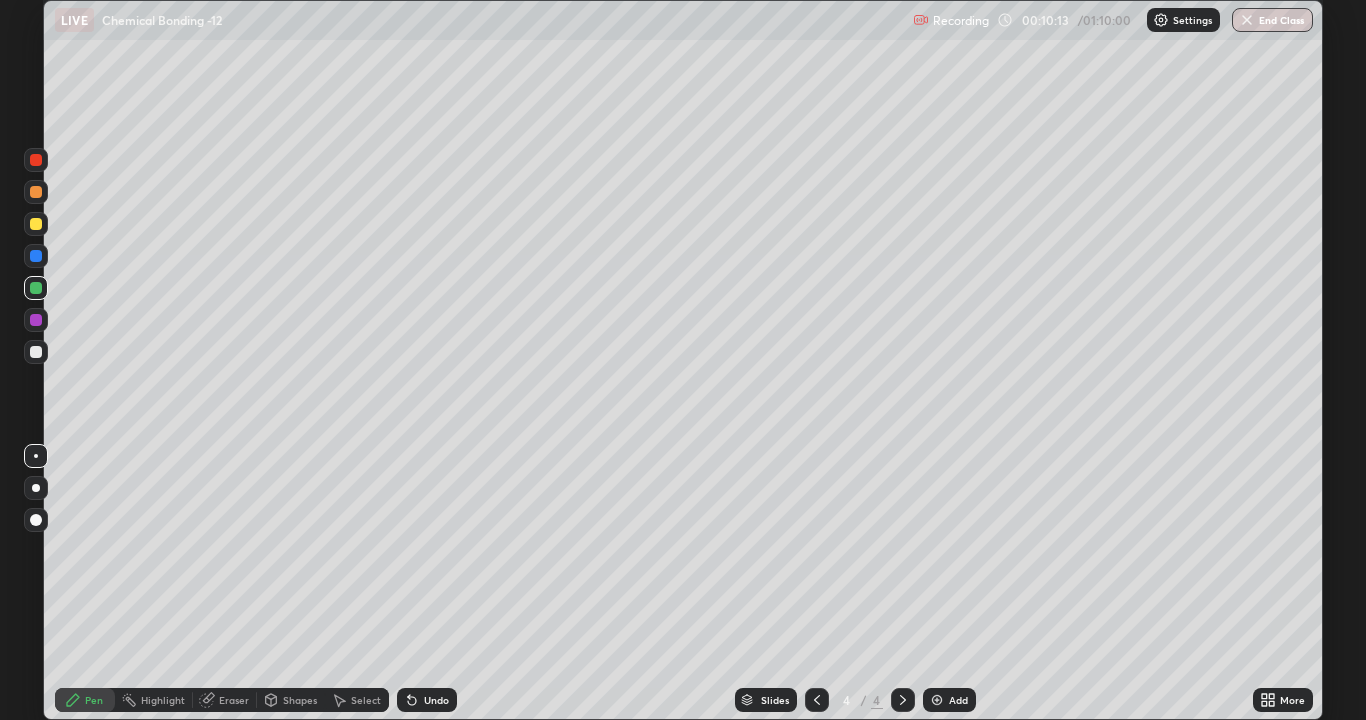 click at bounding box center (36, 320) 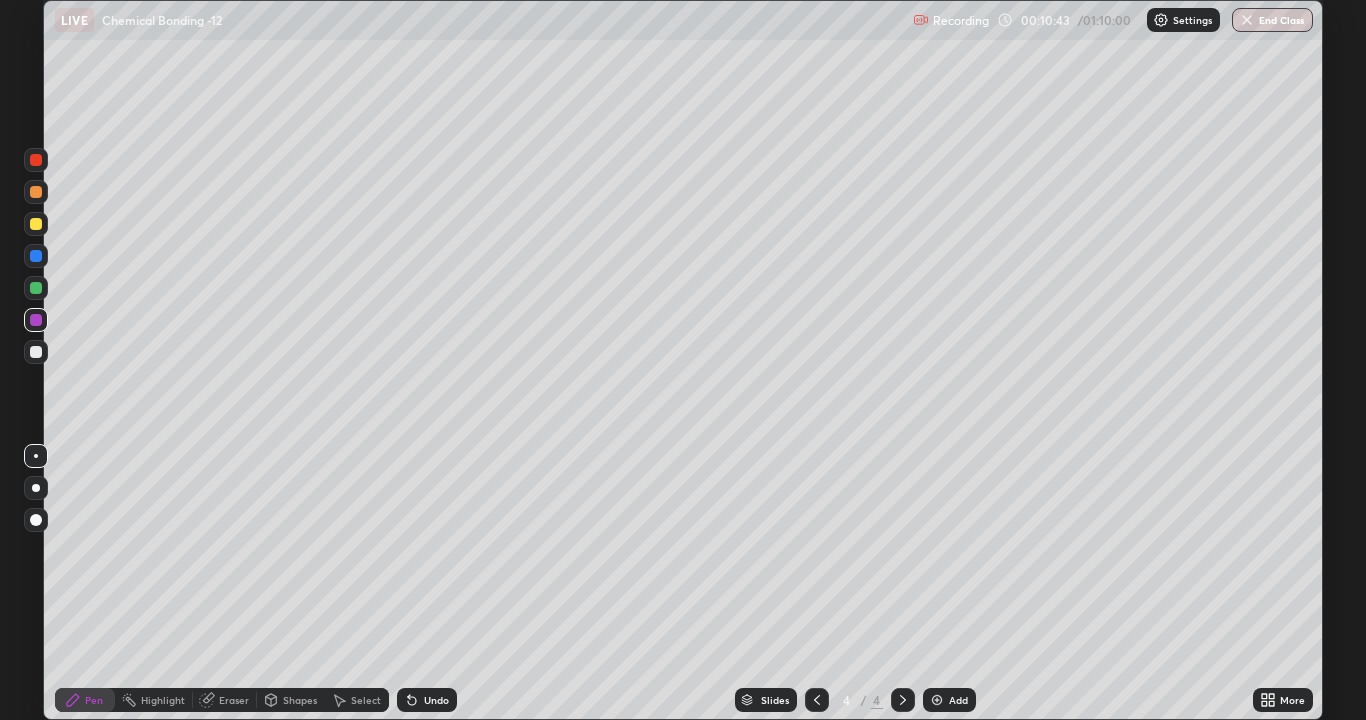 click at bounding box center (36, 352) 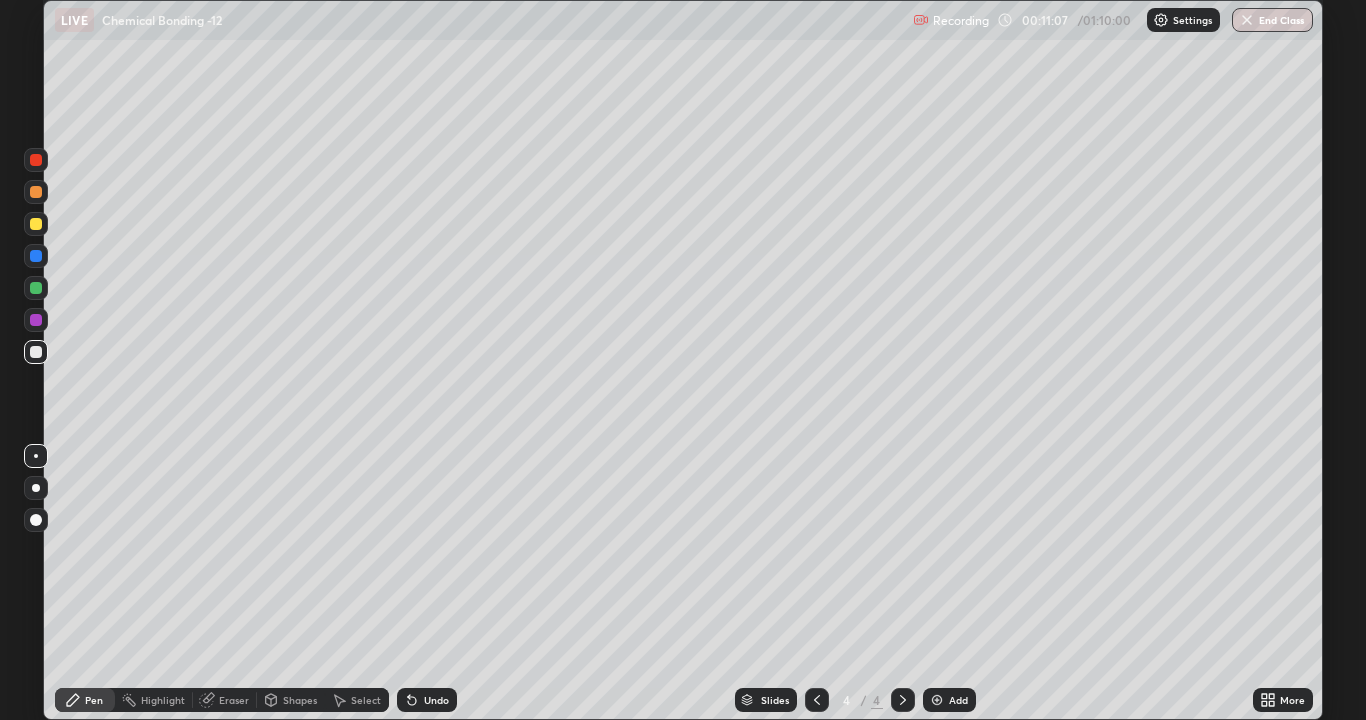 click on "Undo" at bounding box center (436, 700) 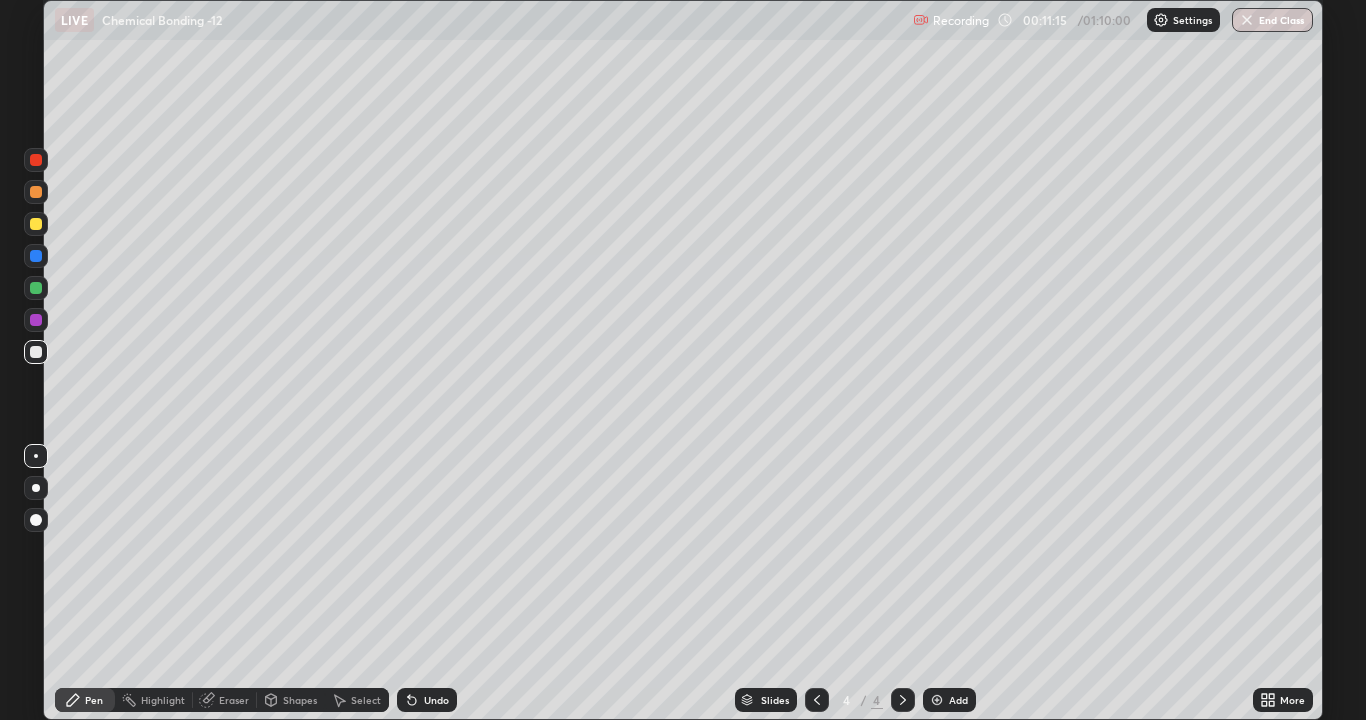 click at bounding box center (36, 288) 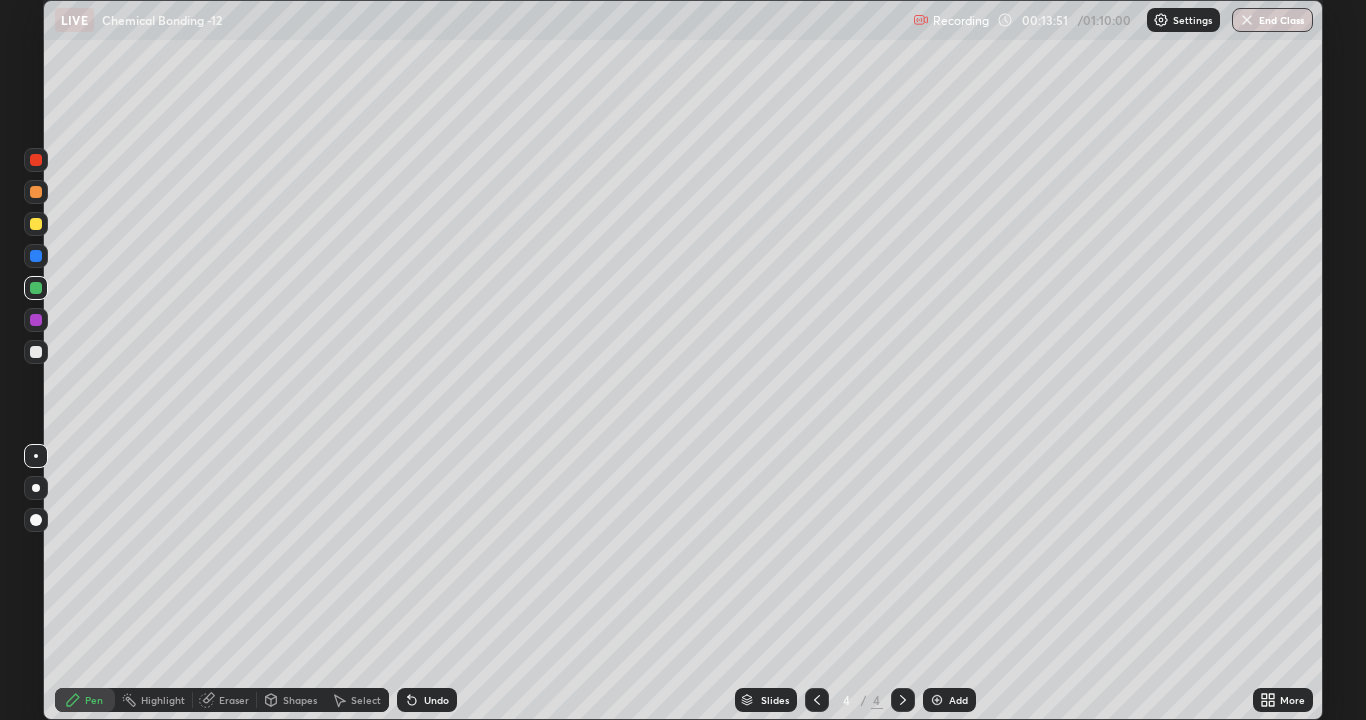 click at bounding box center (937, 700) 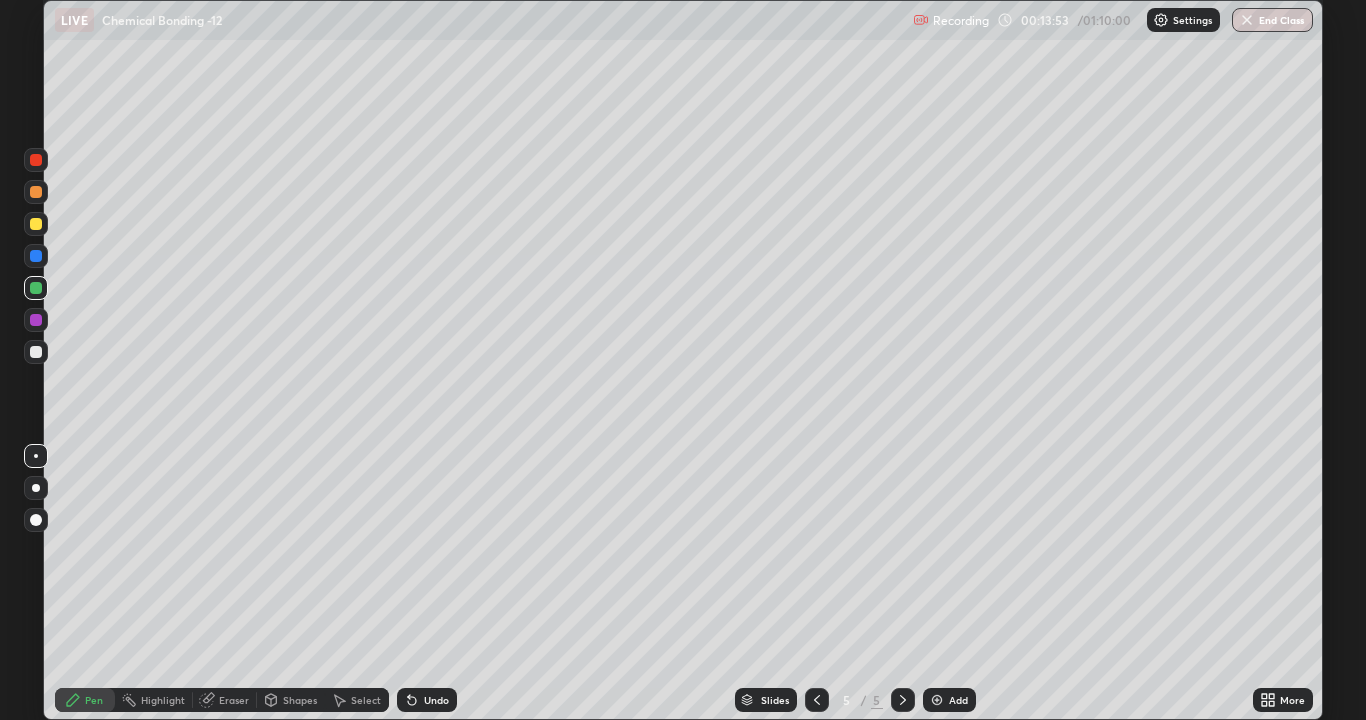 click at bounding box center [36, 224] 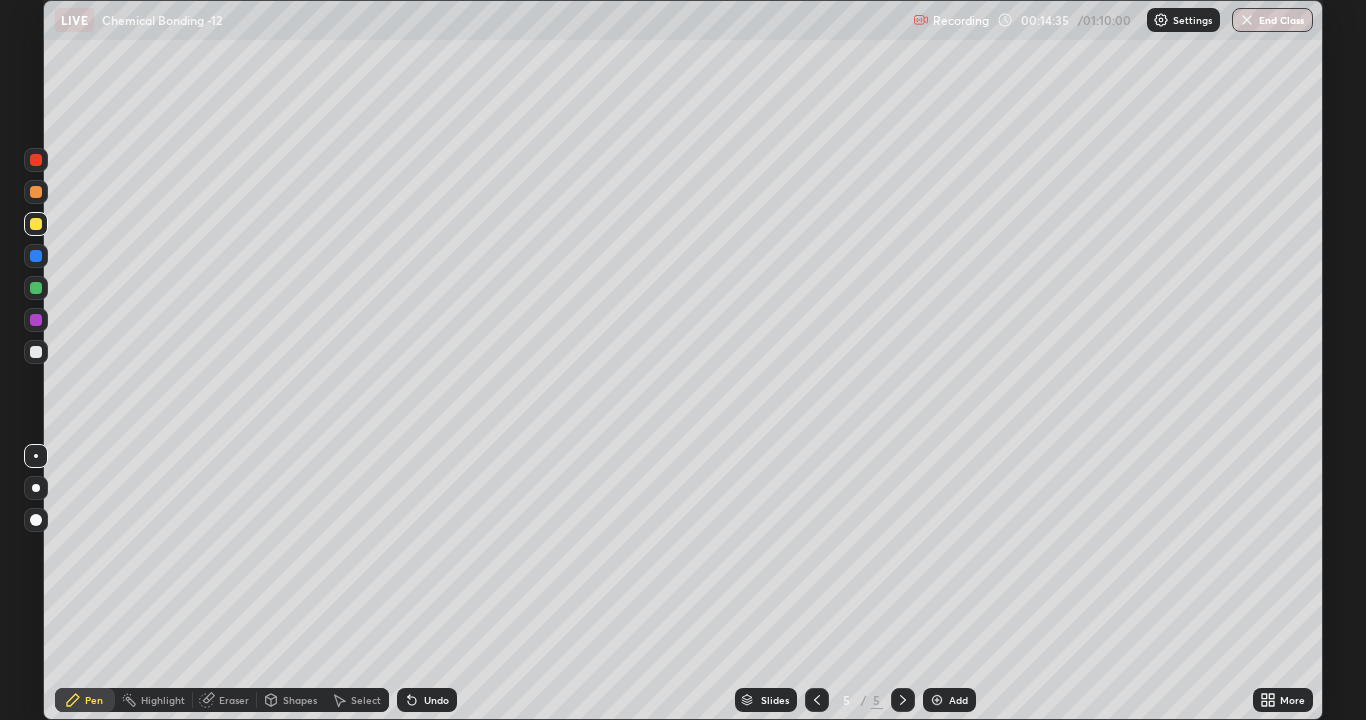 click at bounding box center (36, 352) 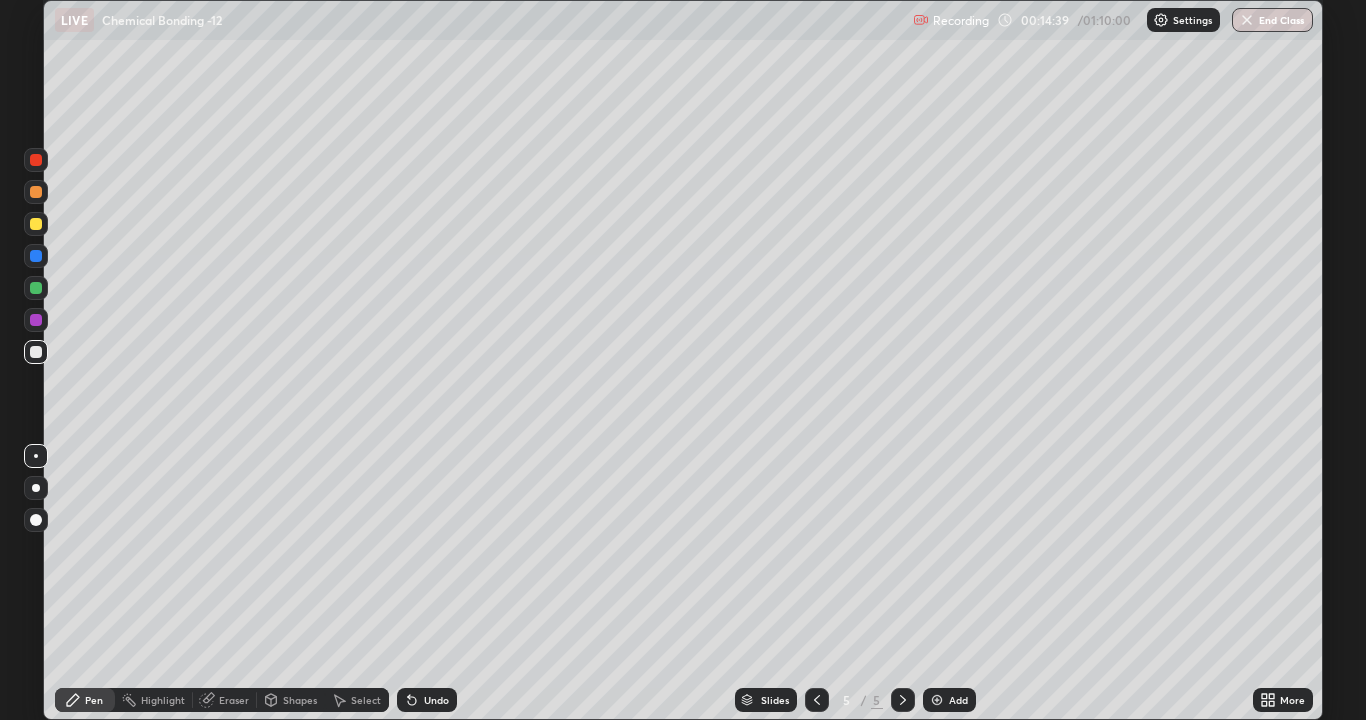 click at bounding box center [937, 700] 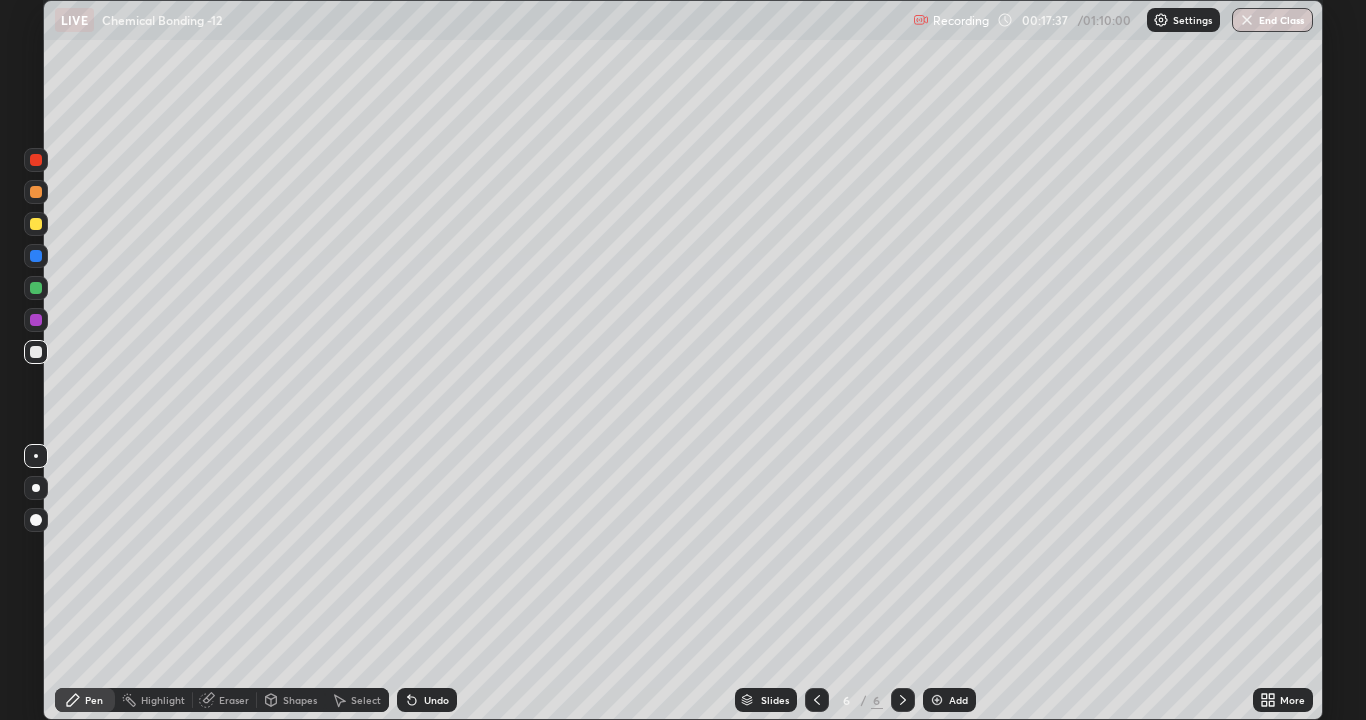 click at bounding box center (36, 320) 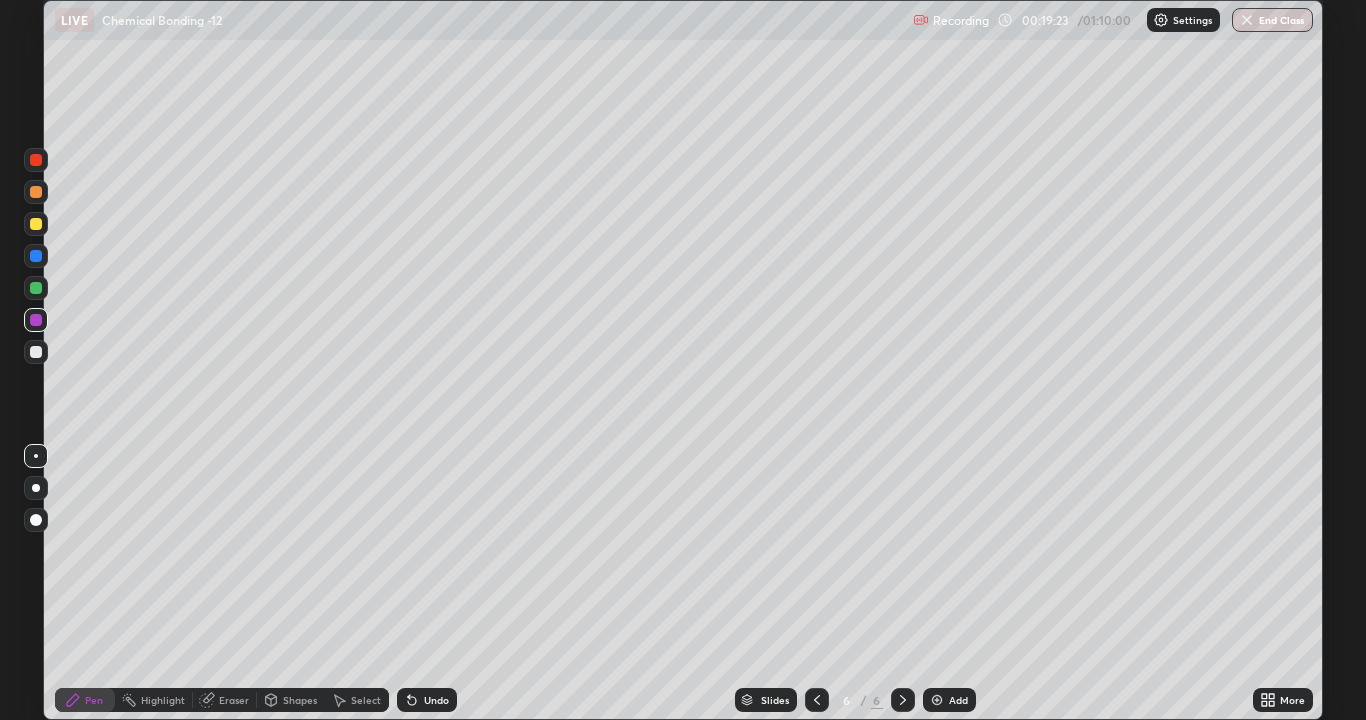 click at bounding box center [937, 700] 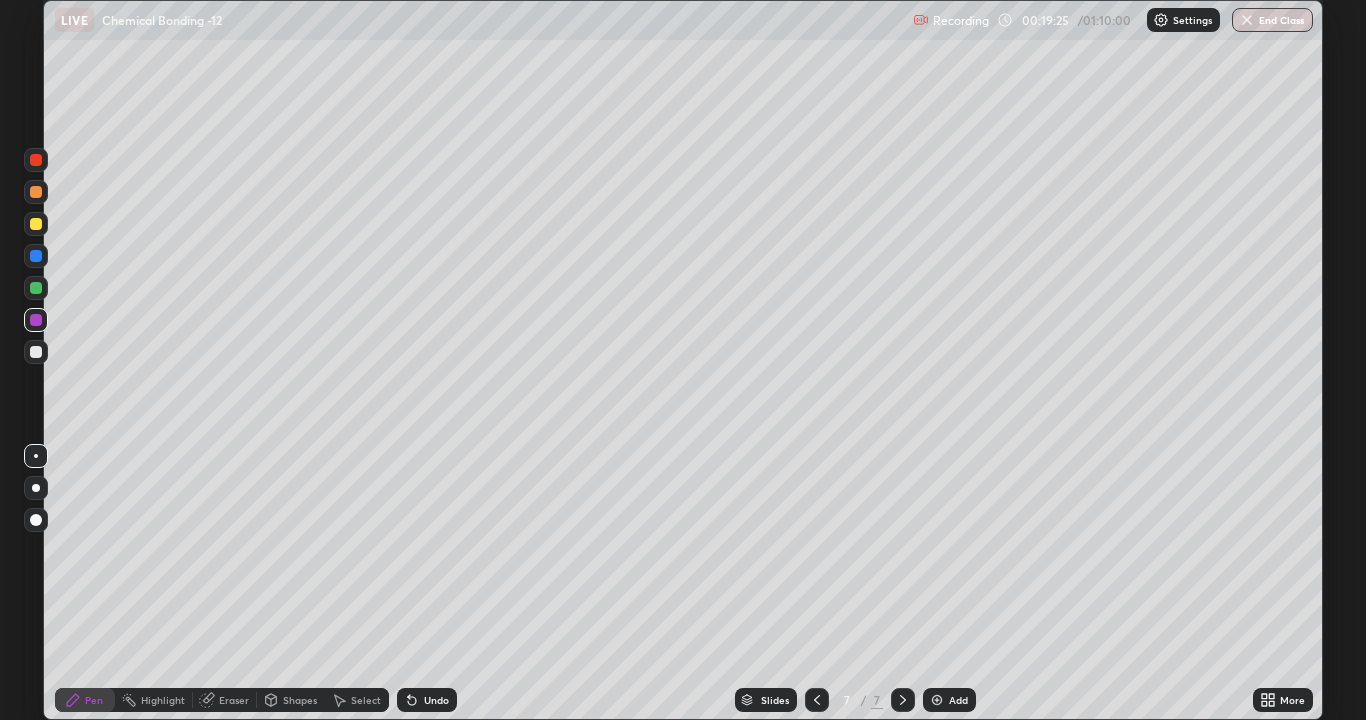 click at bounding box center (36, 224) 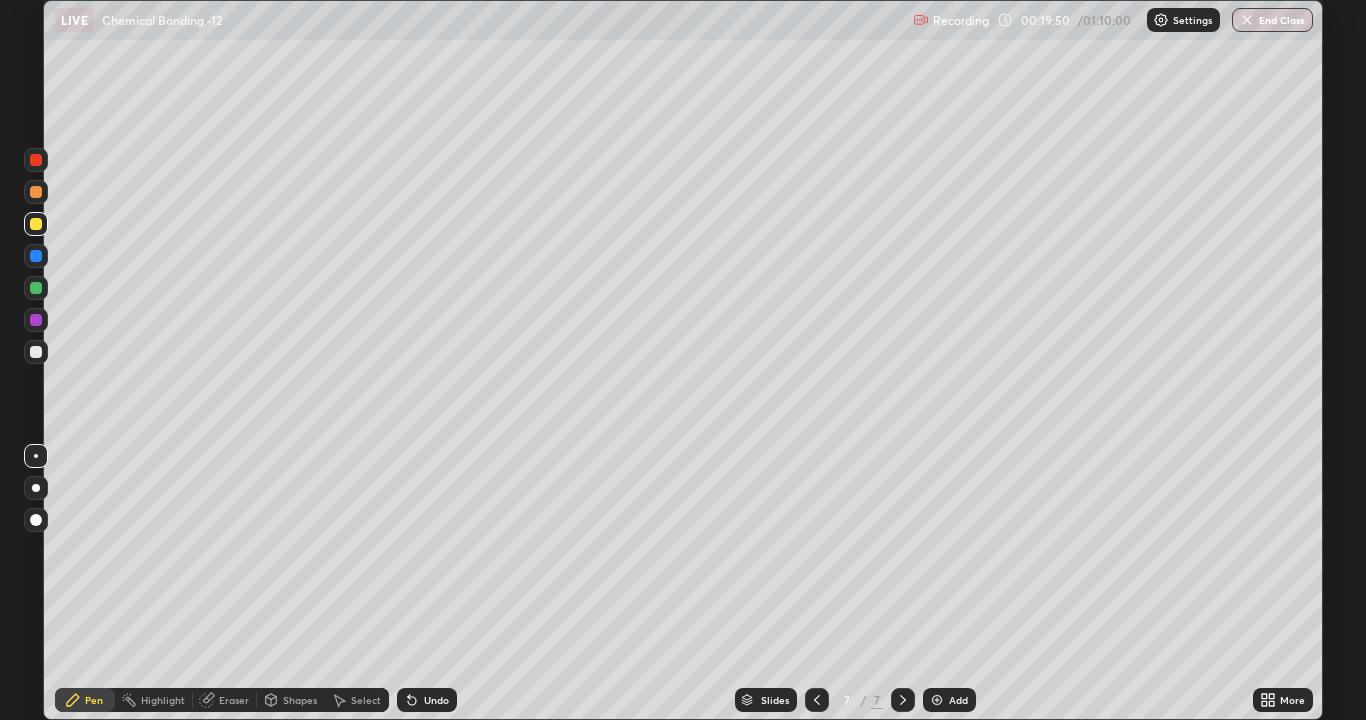 click at bounding box center (36, 352) 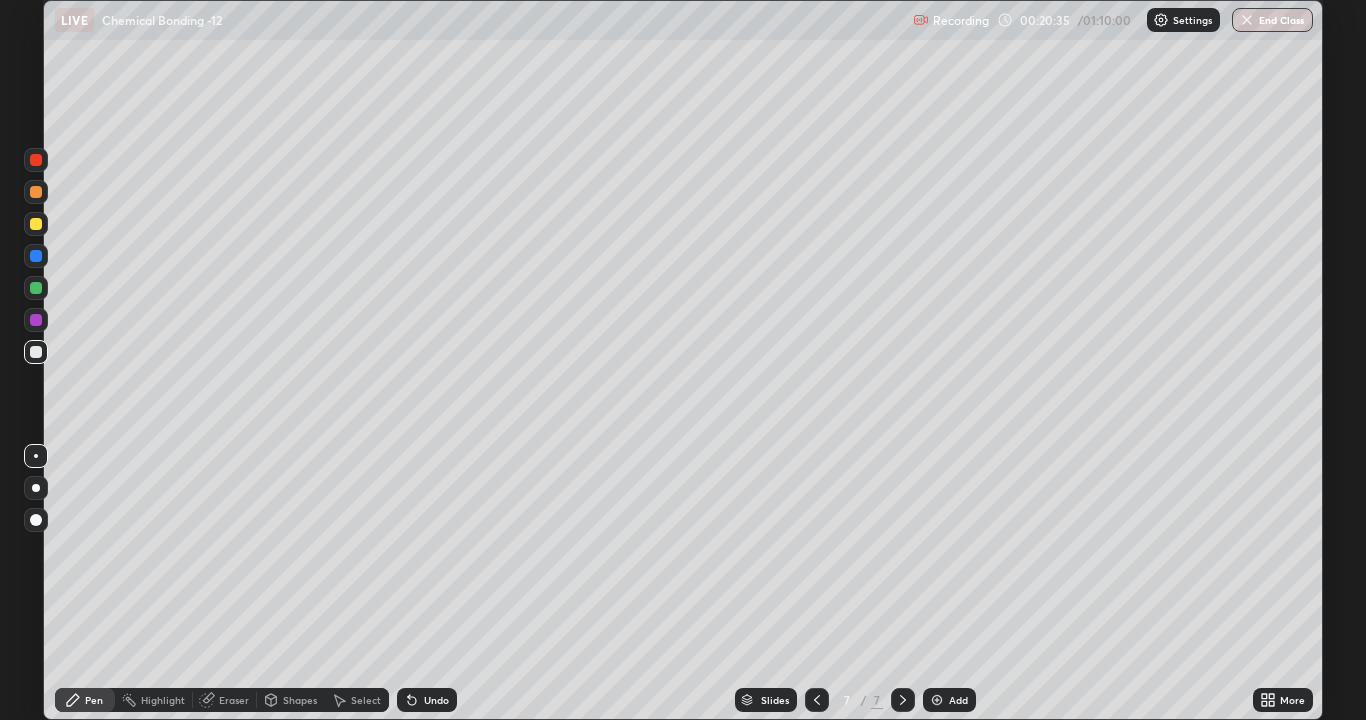 click at bounding box center [36, 320] 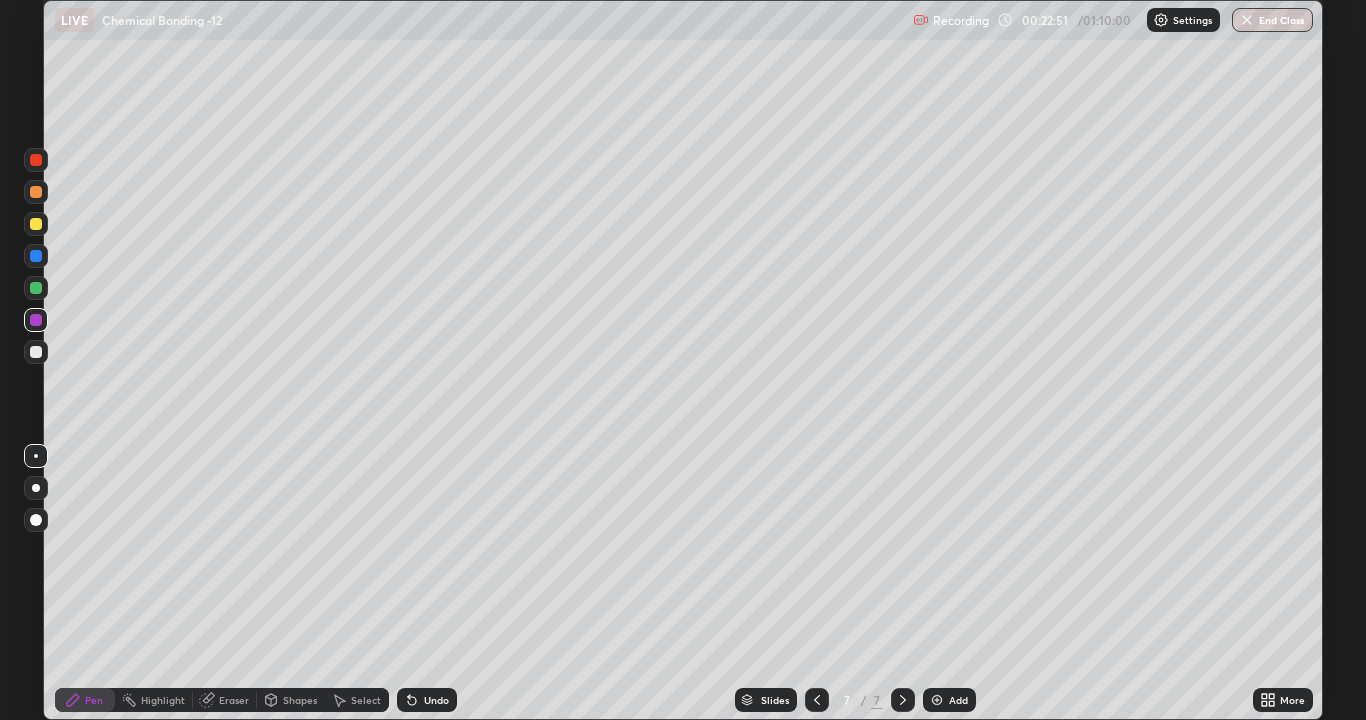 click at bounding box center (36, 352) 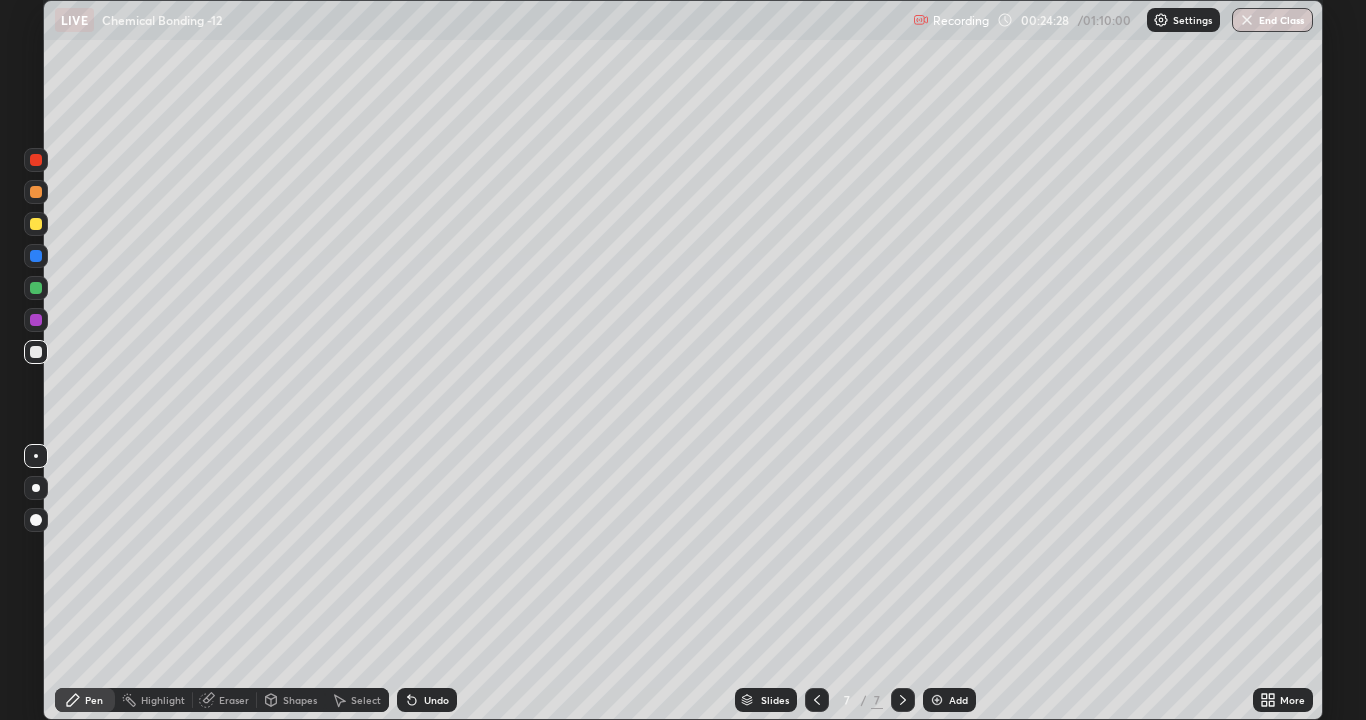 click at bounding box center [937, 700] 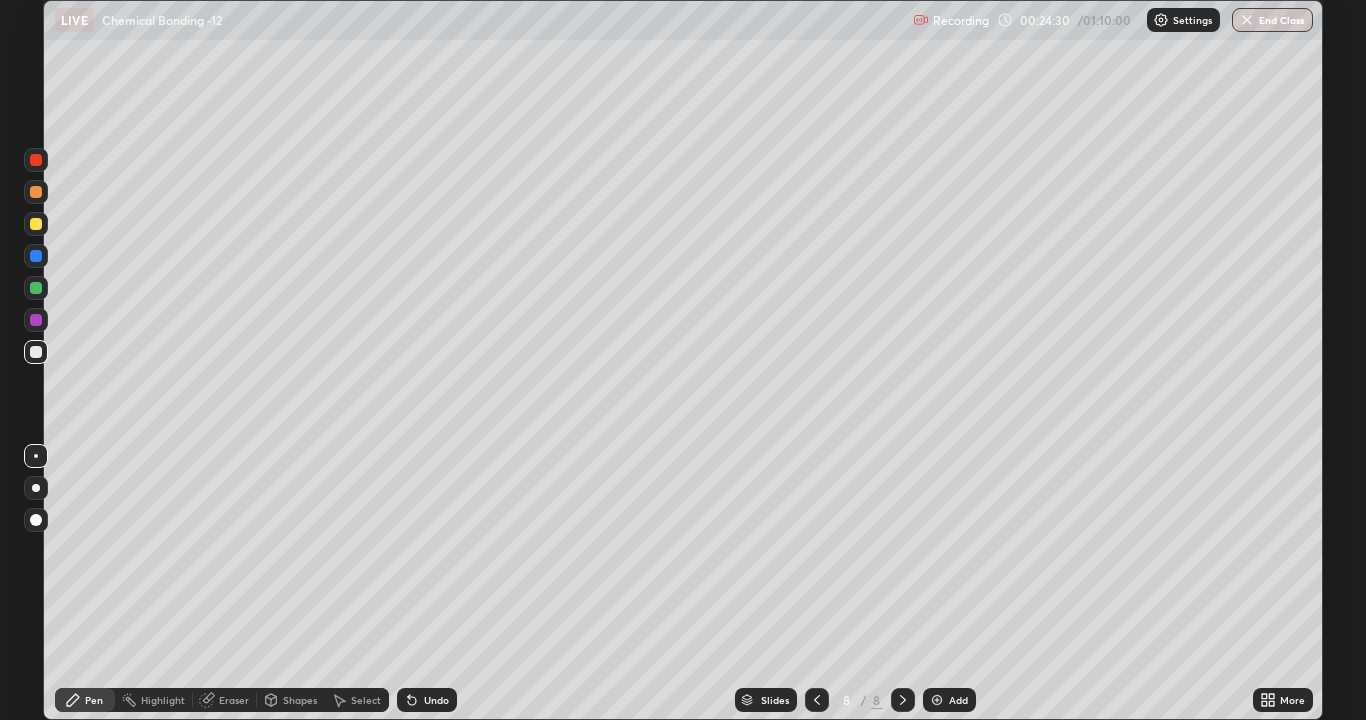 click at bounding box center (36, 224) 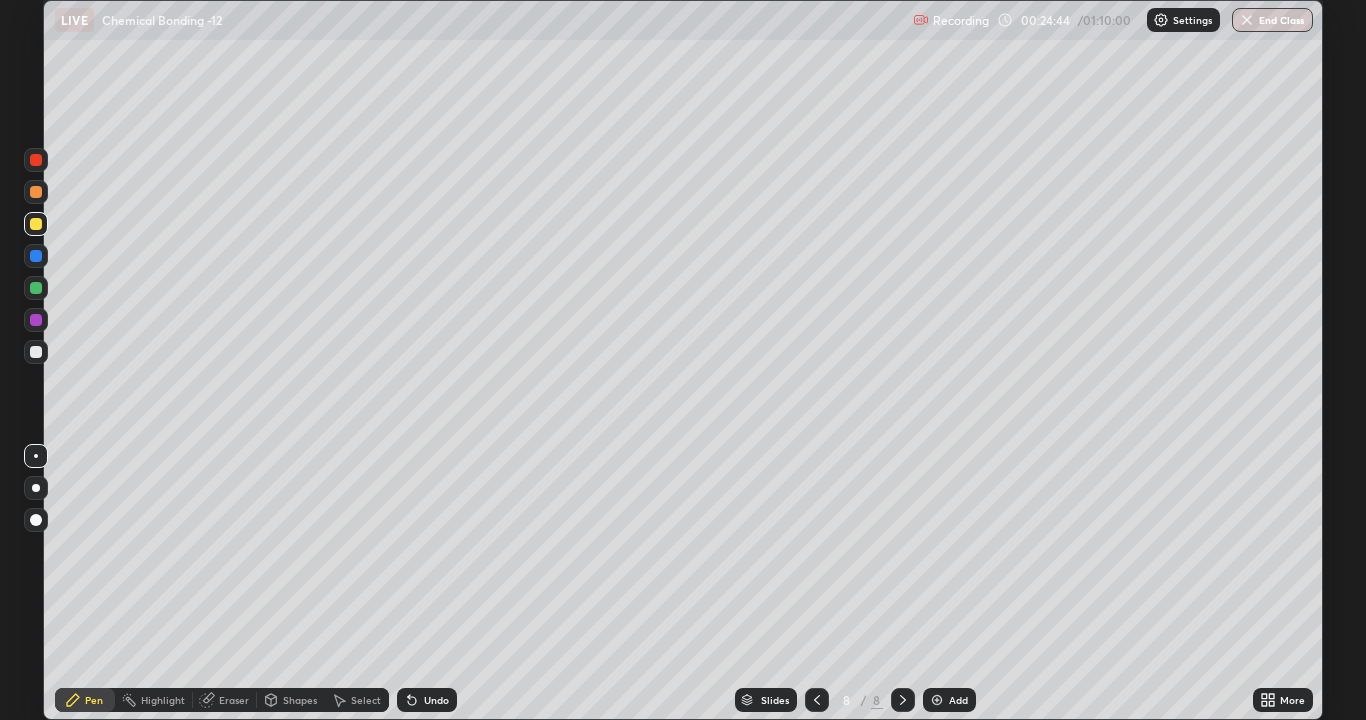 click at bounding box center [36, 352] 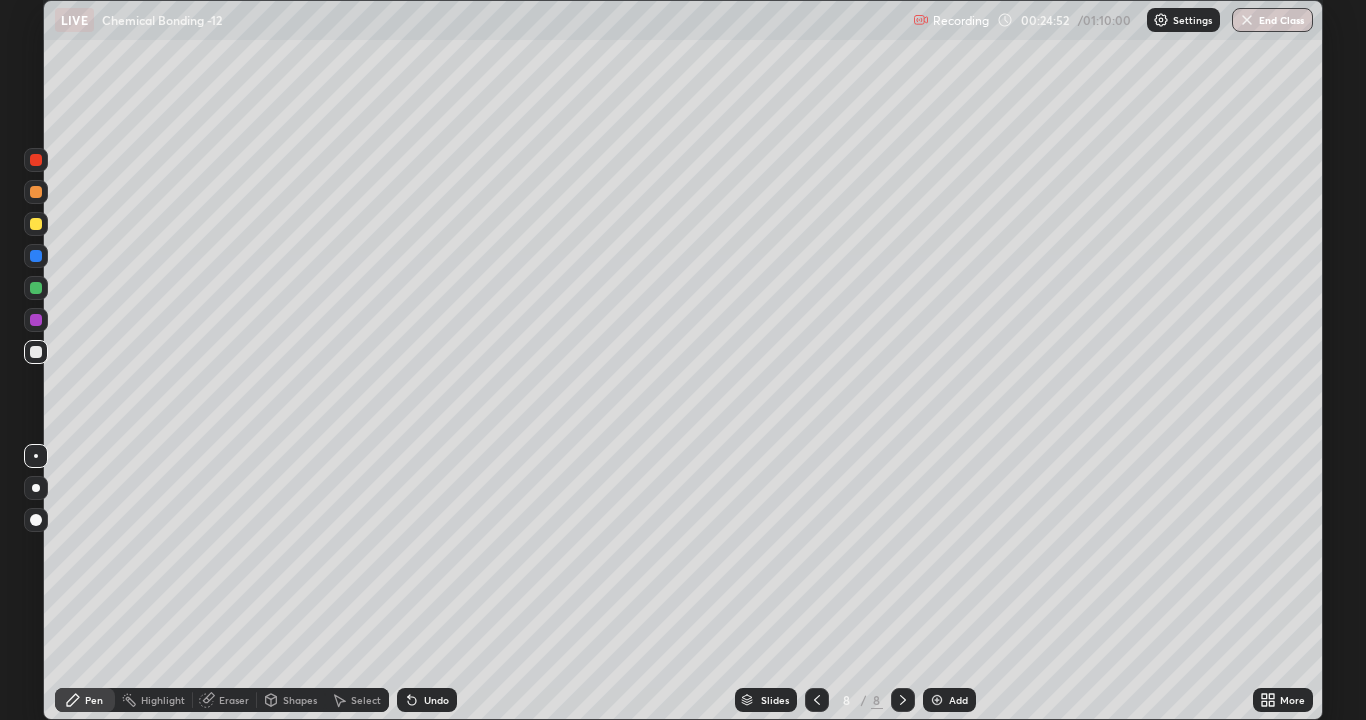 click at bounding box center [36, 320] 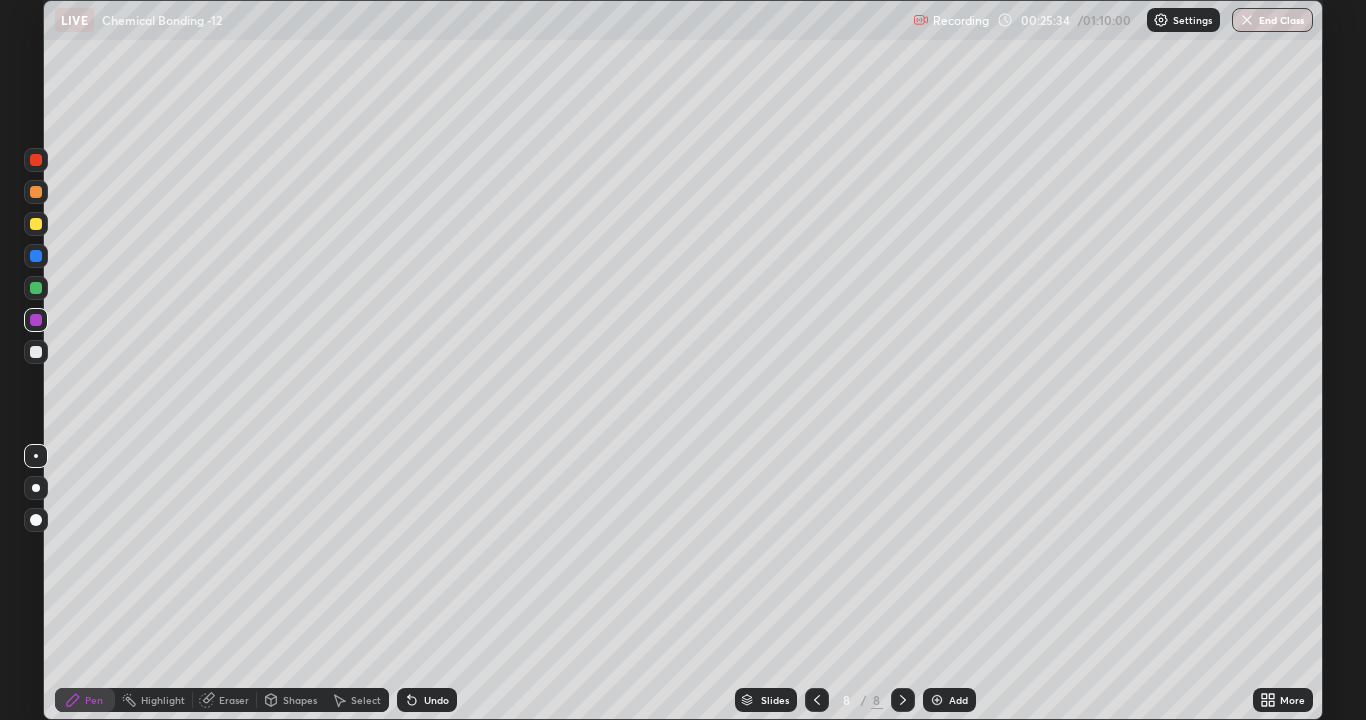 click on "Undo" at bounding box center (436, 700) 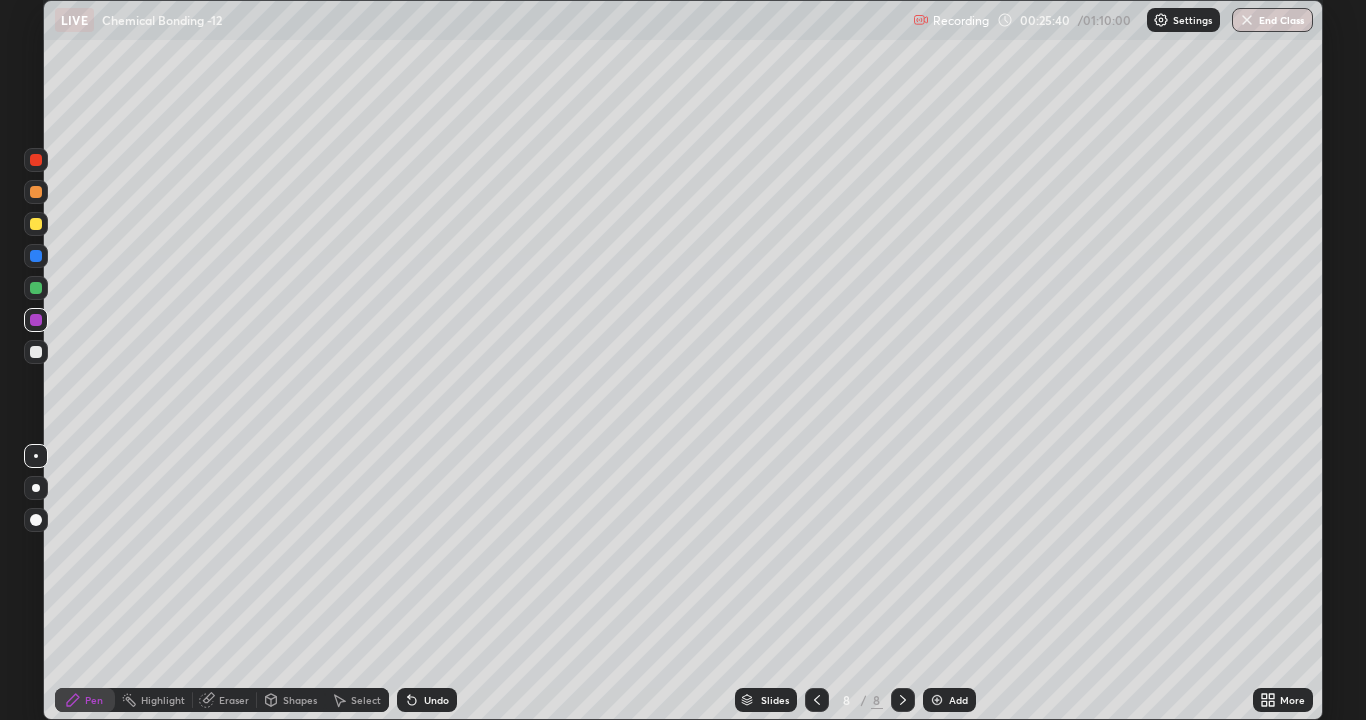 click on "Undo" at bounding box center (436, 700) 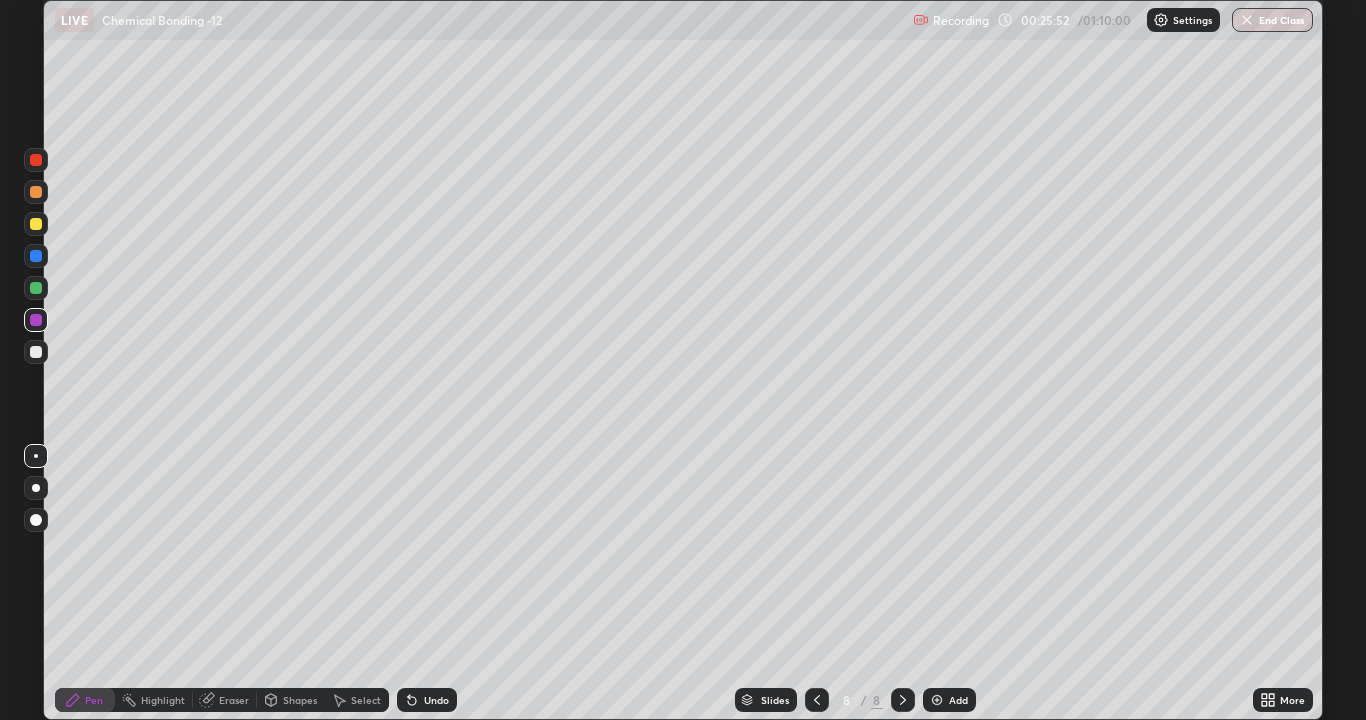 click 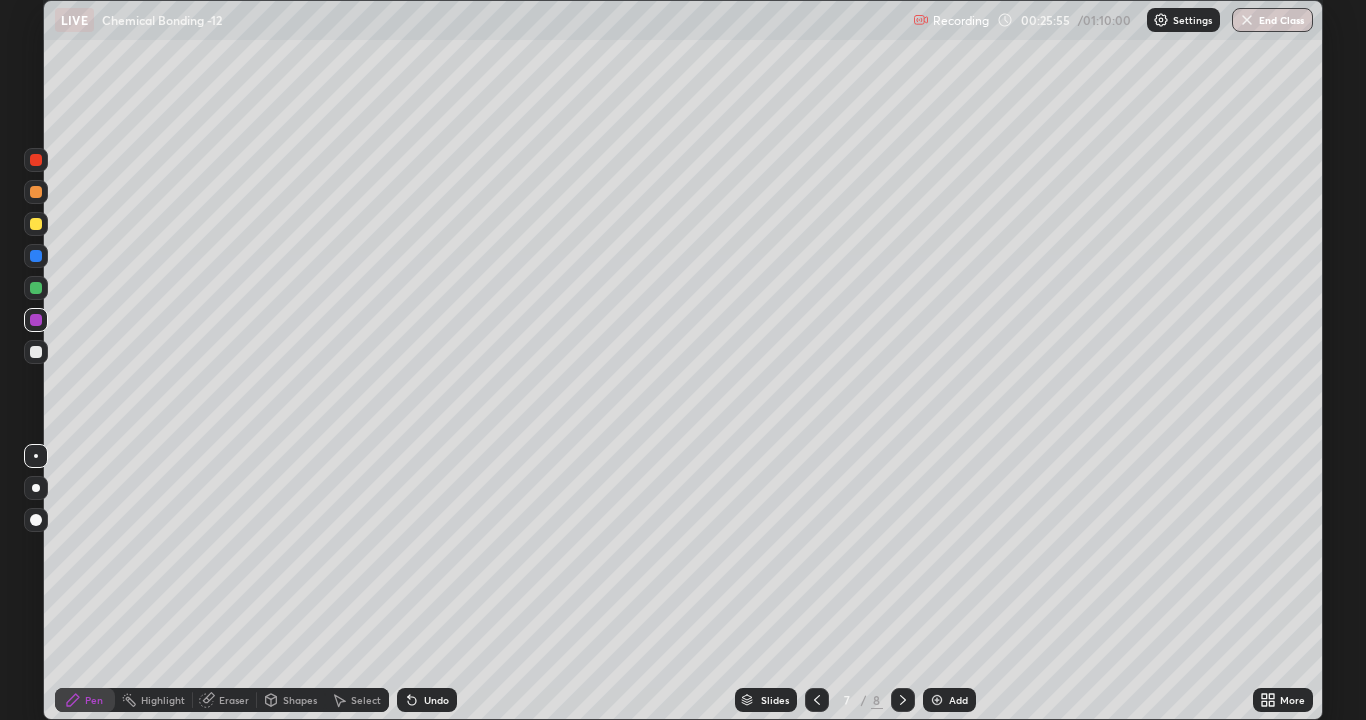 click 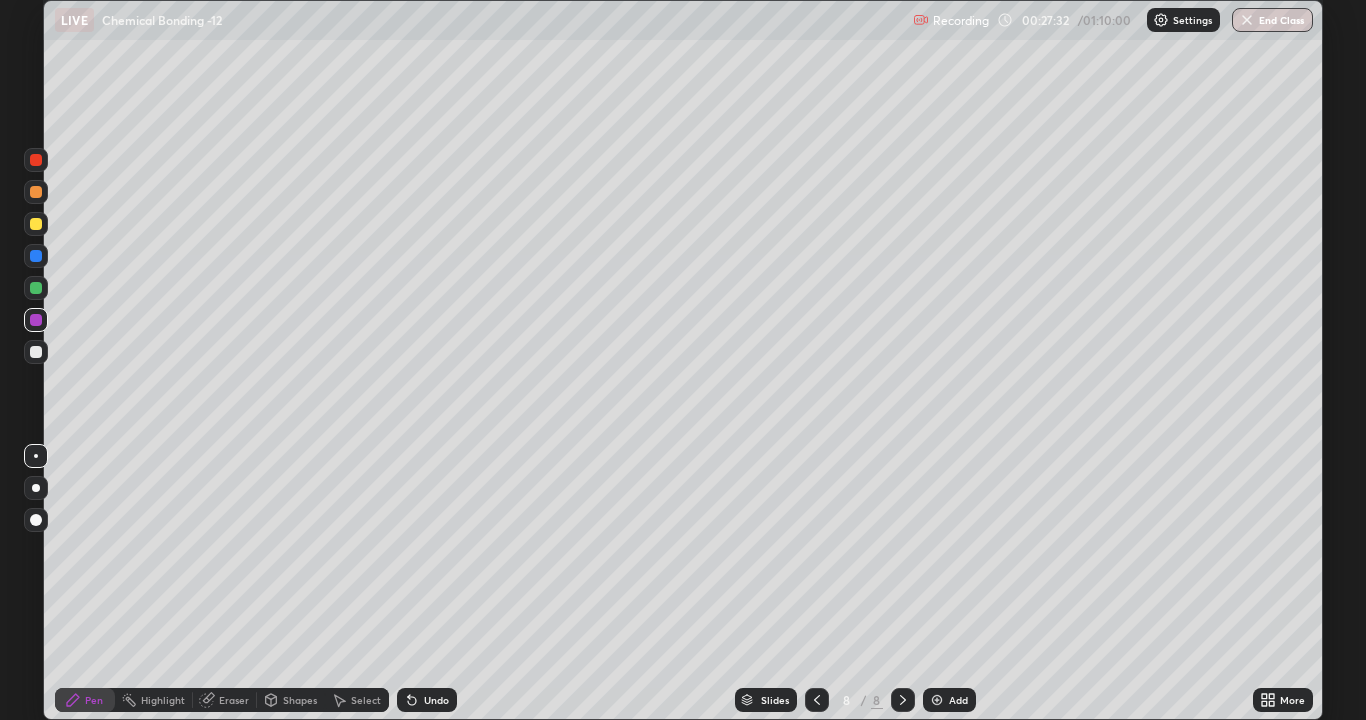 click at bounding box center (36, 224) 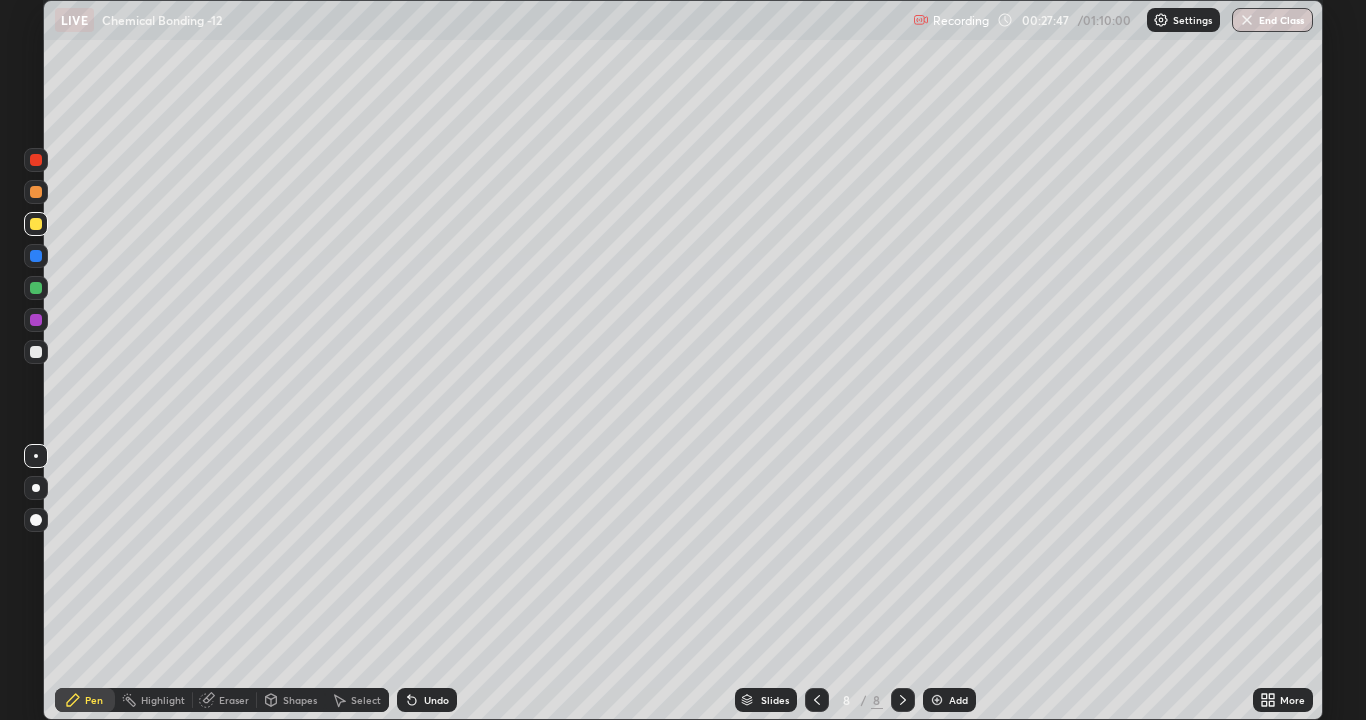 click at bounding box center (36, 352) 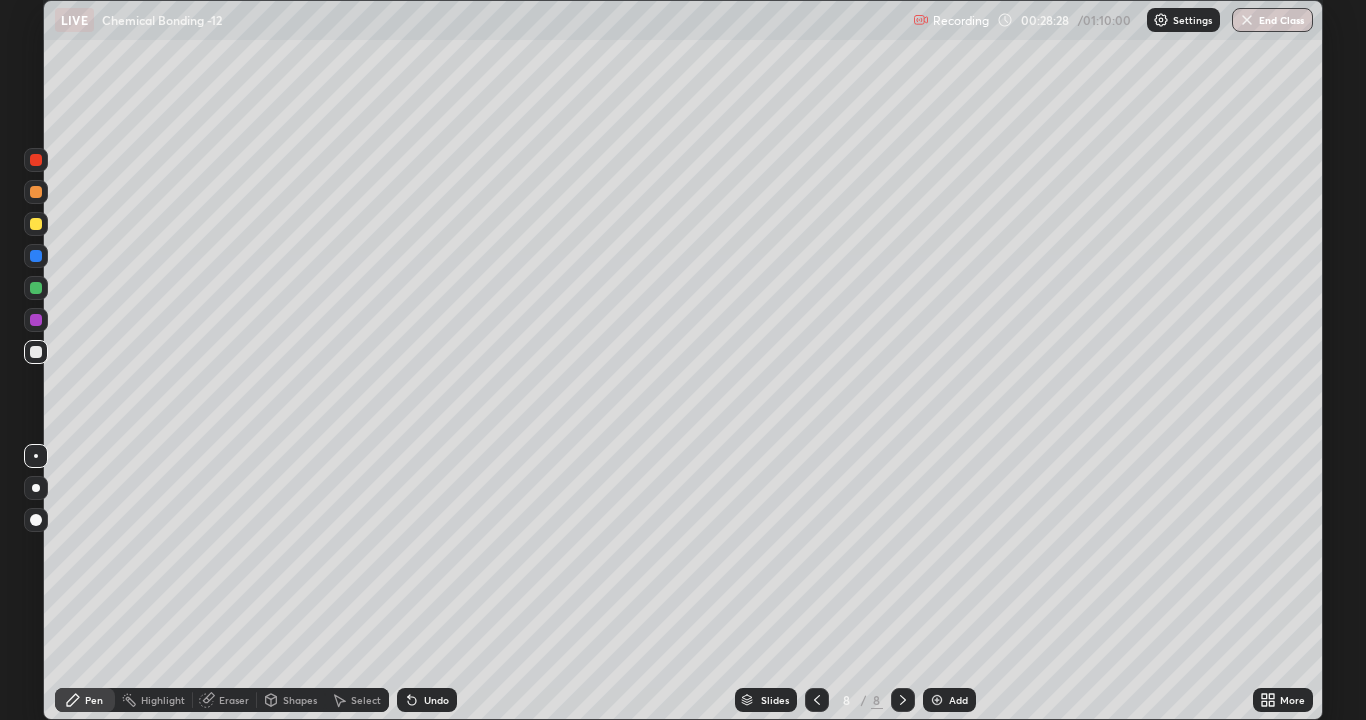 click at bounding box center [36, 288] 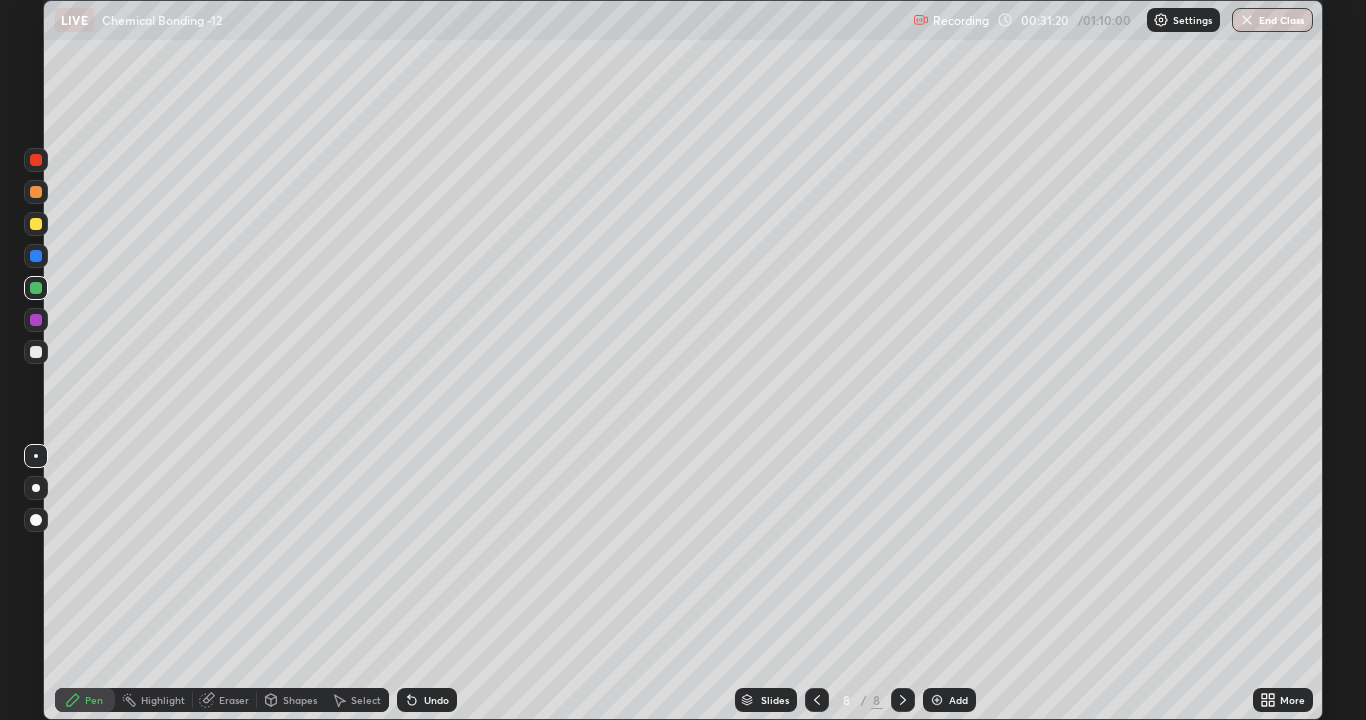click on "Add" at bounding box center (949, 700) 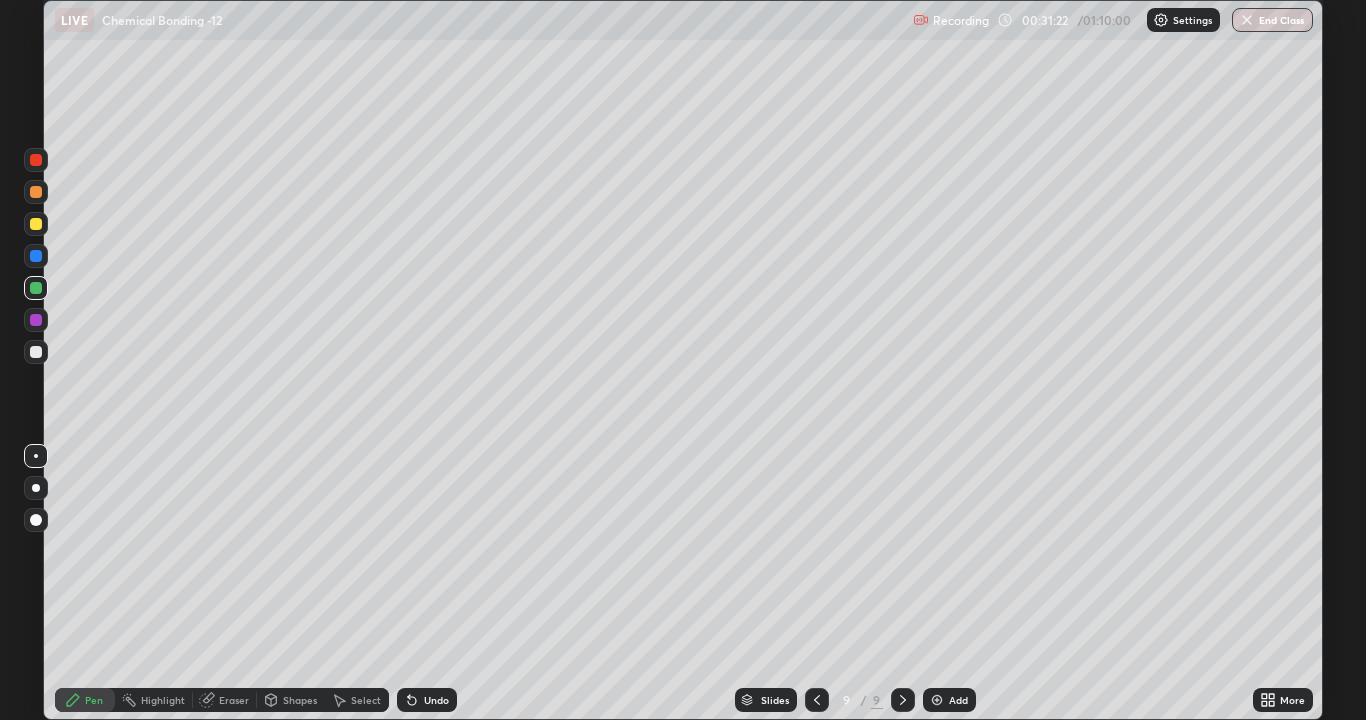 click at bounding box center [36, 224] 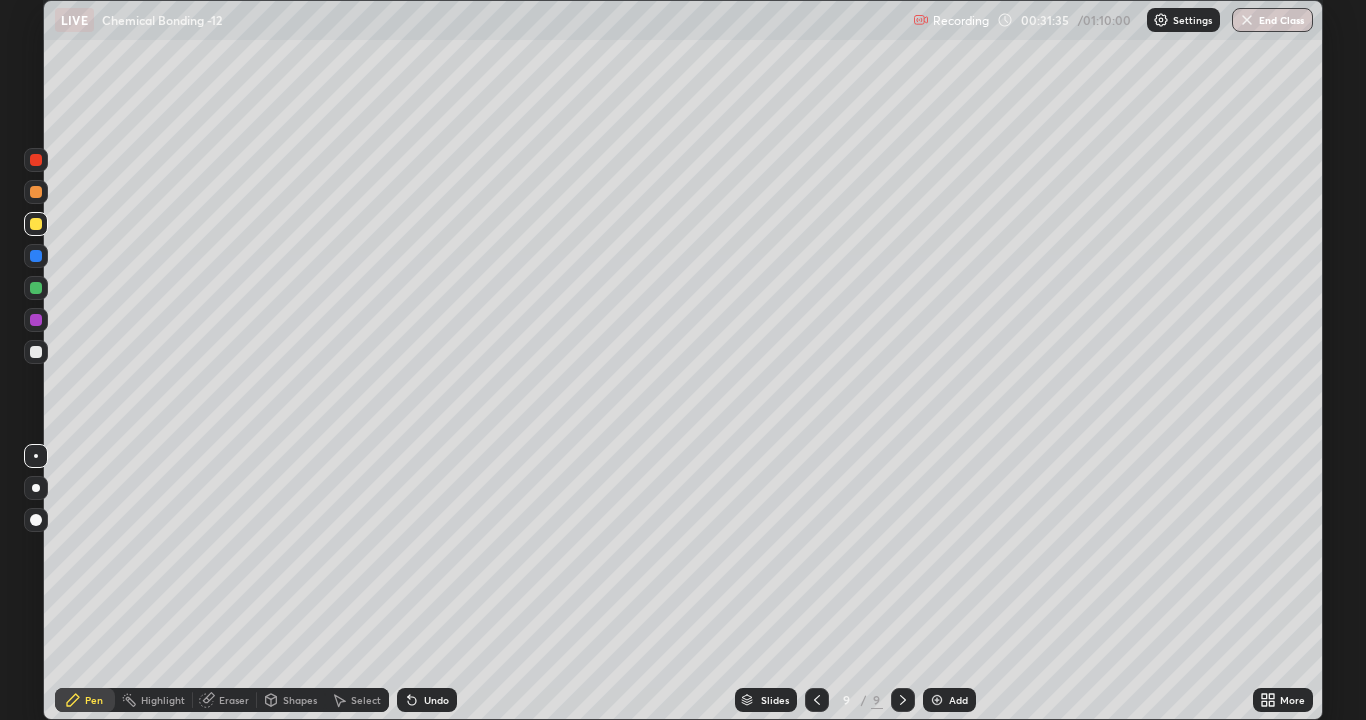 click at bounding box center (36, 352) 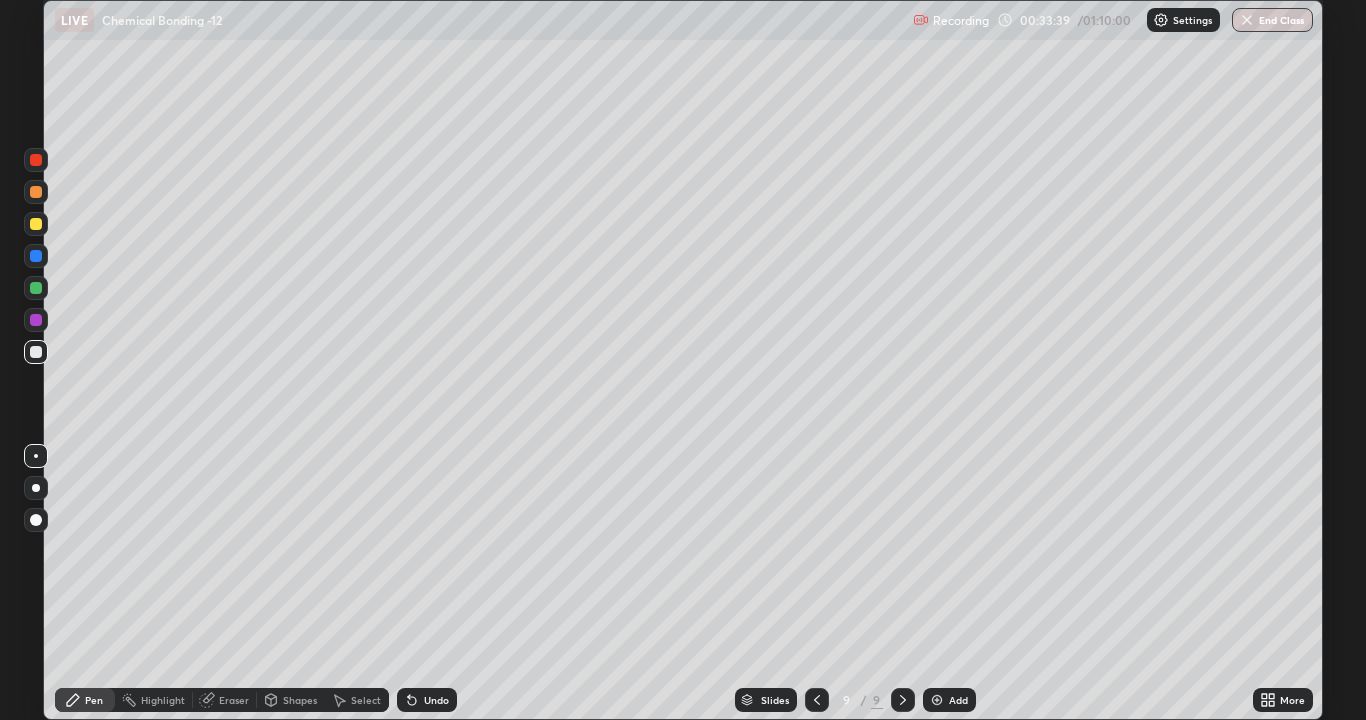 click at bounding box center [937, 700] 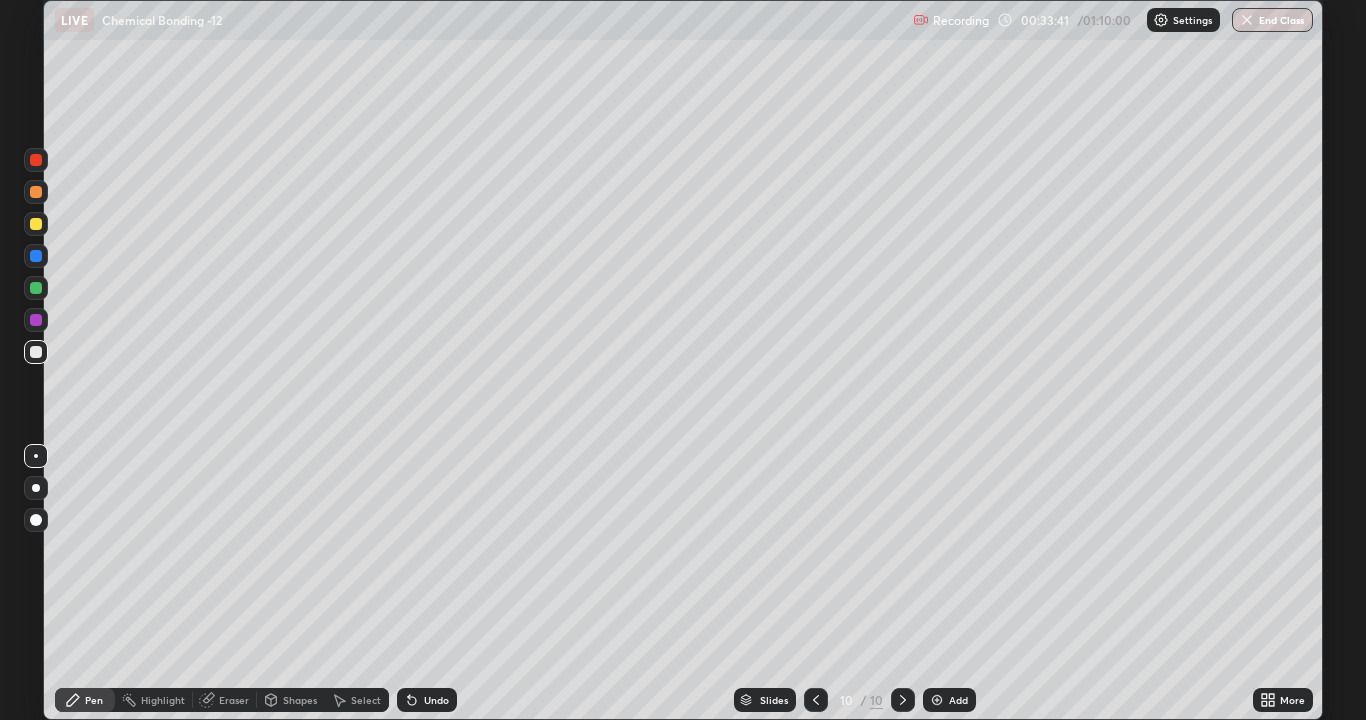 click at bounding box center (36, 224) 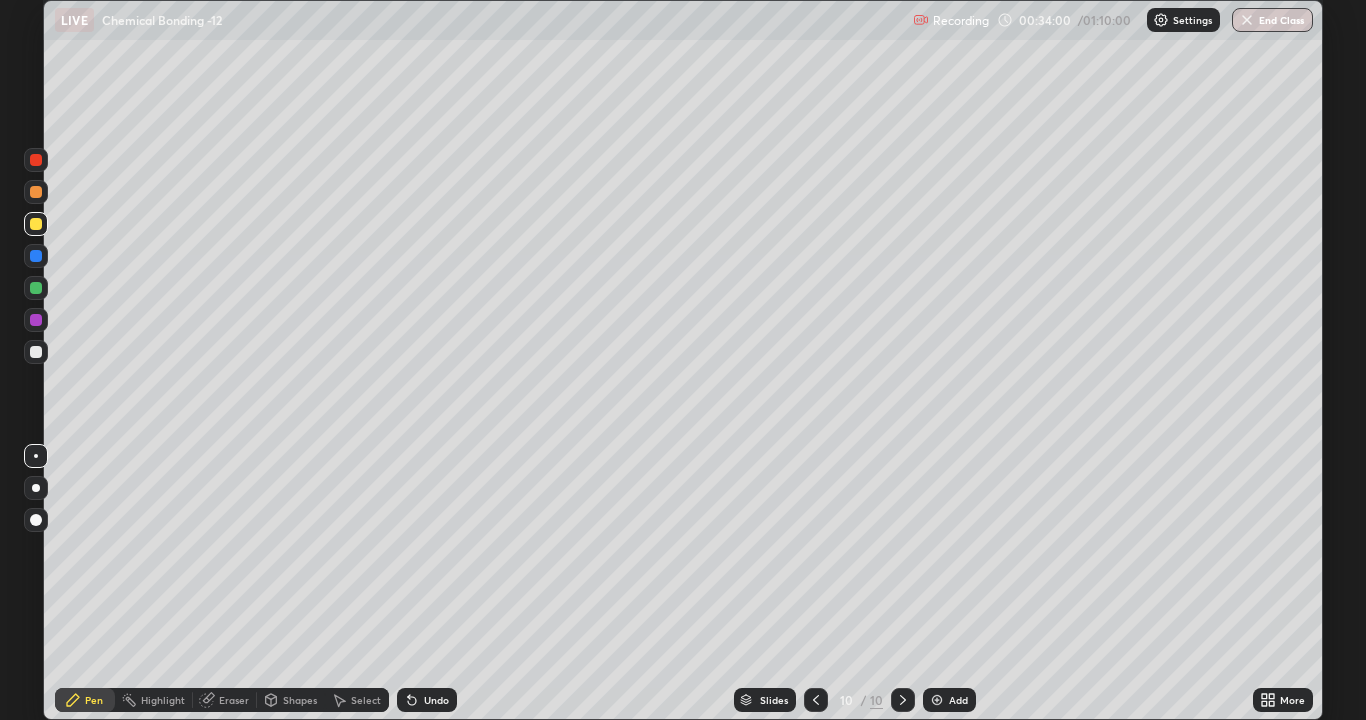 click at bounding box center (36, 352) 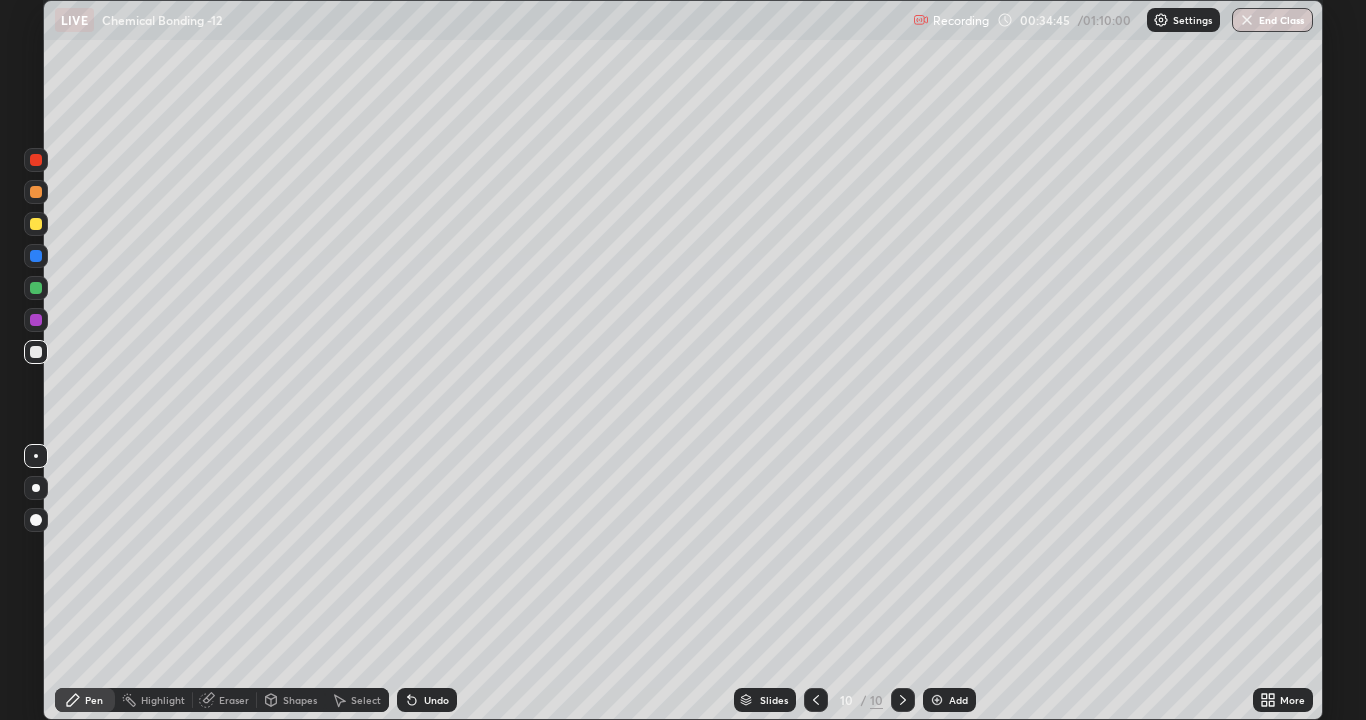 click at bounding box center (36, 288) 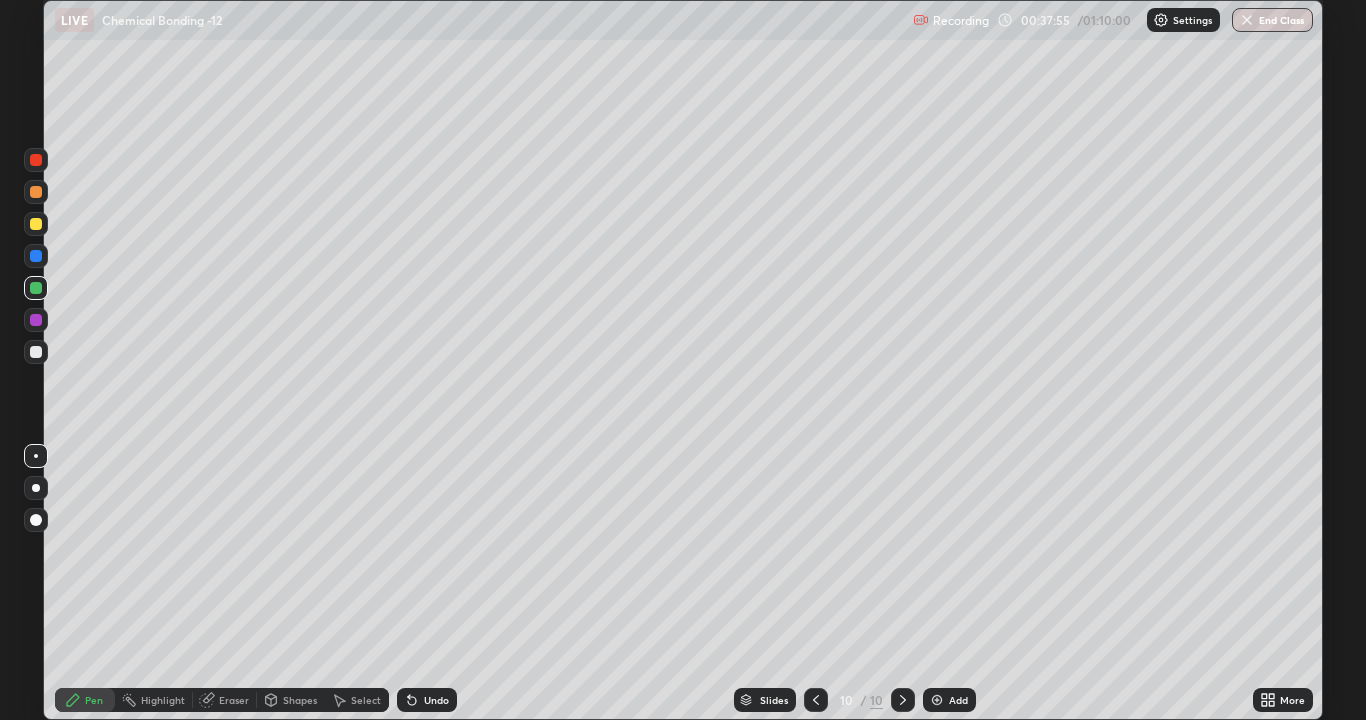 click at bounding box center [816, 700] 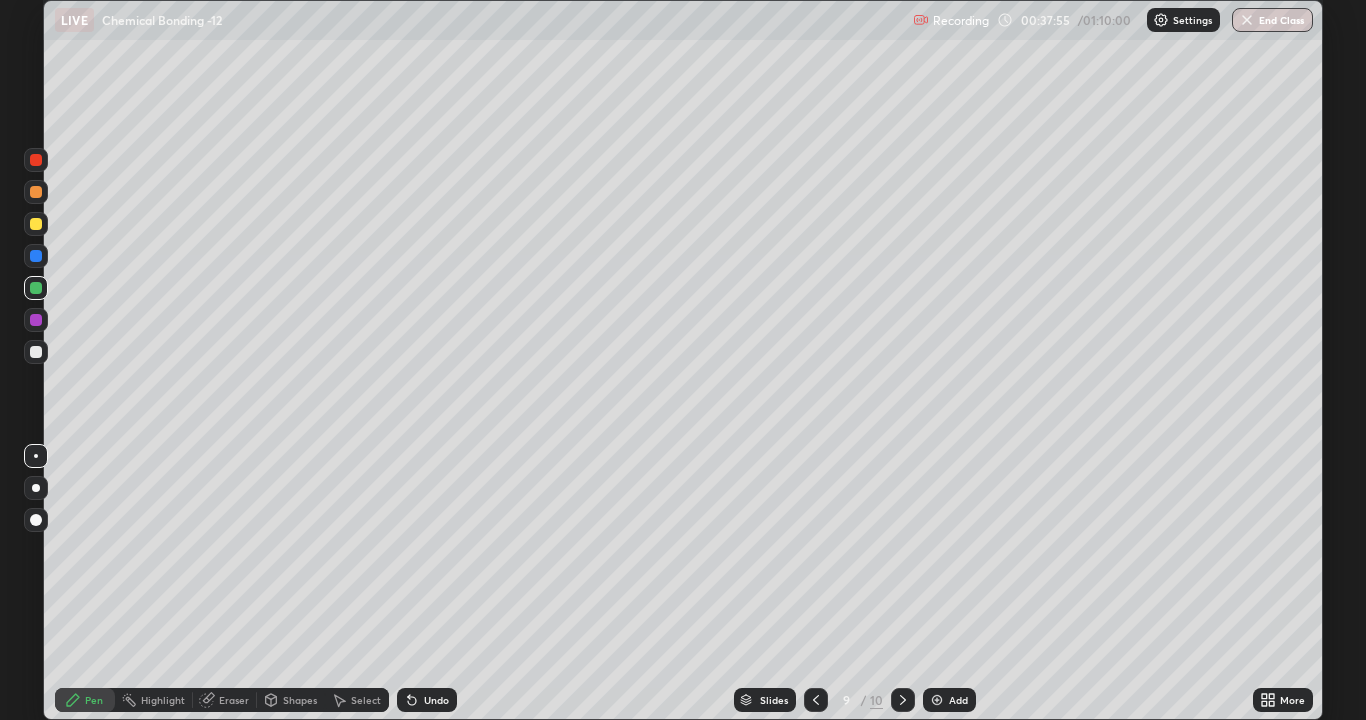 click at bounding box center (816, 700) 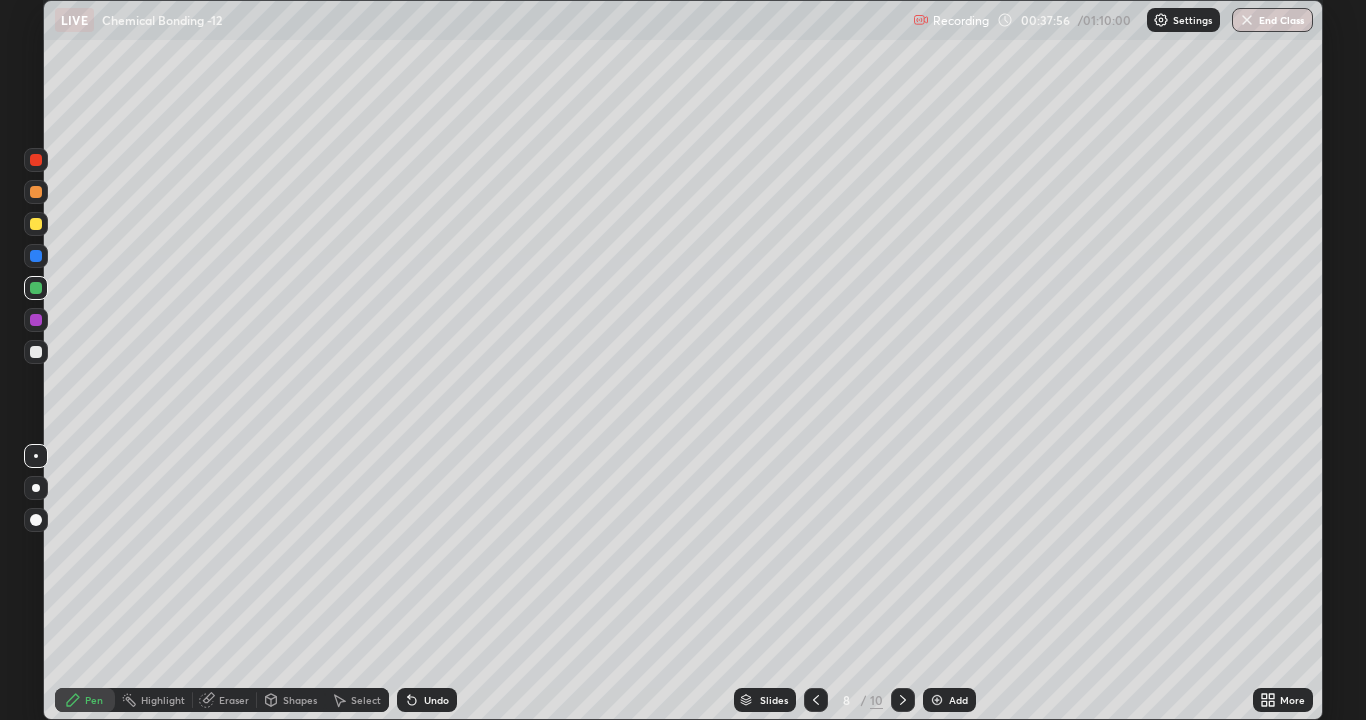 click at bounding box center (816, 700) 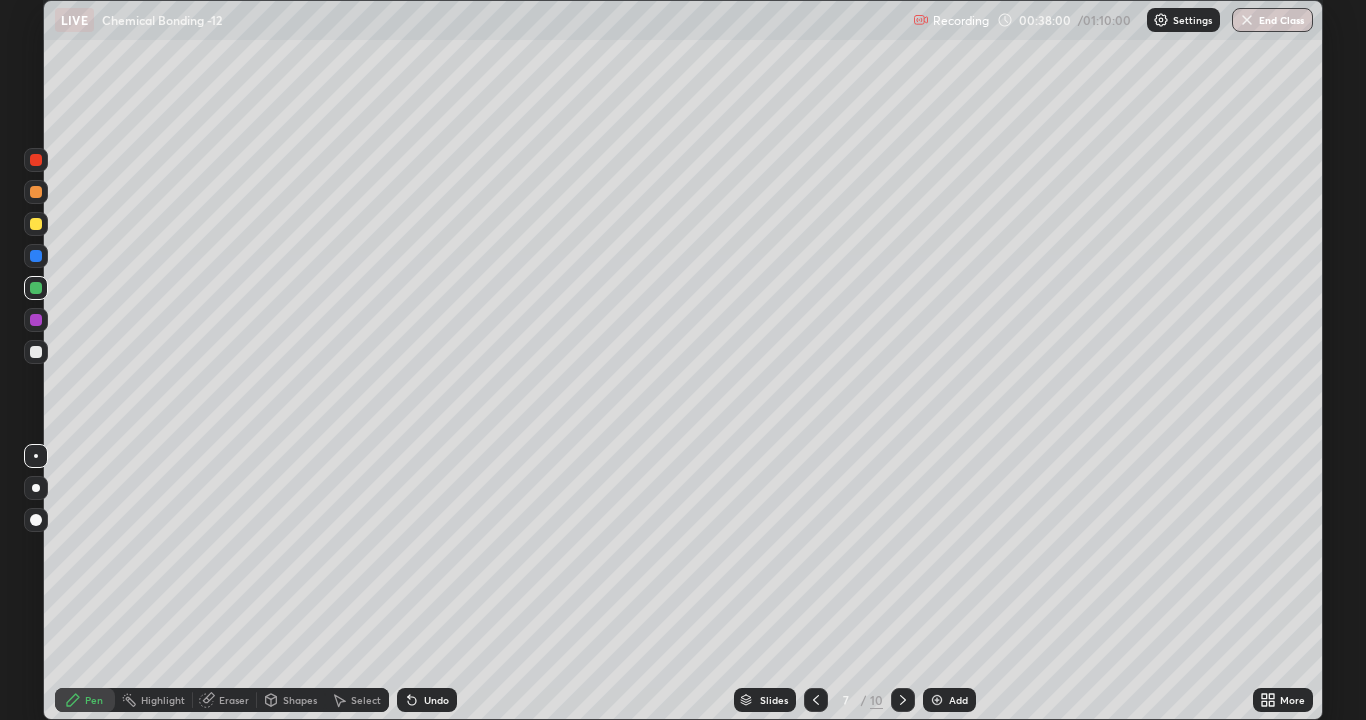 click at bounding box center (36, 352) 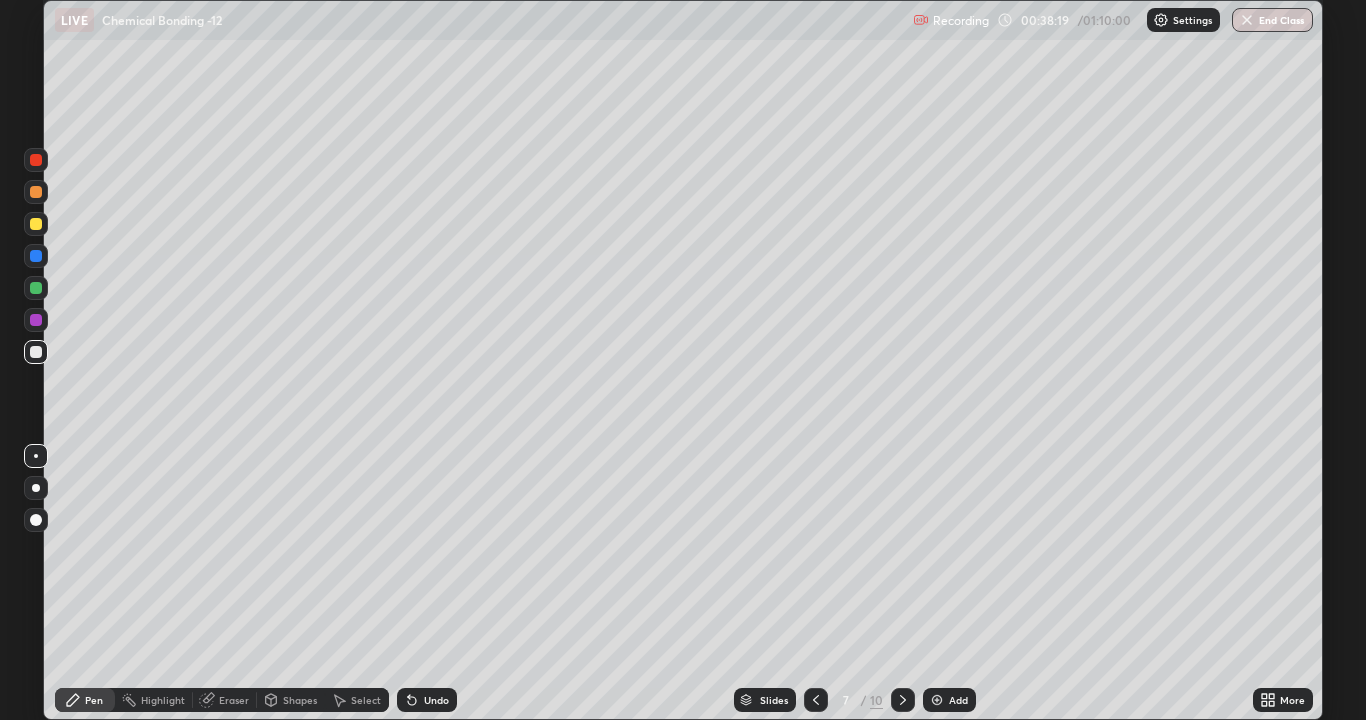 click 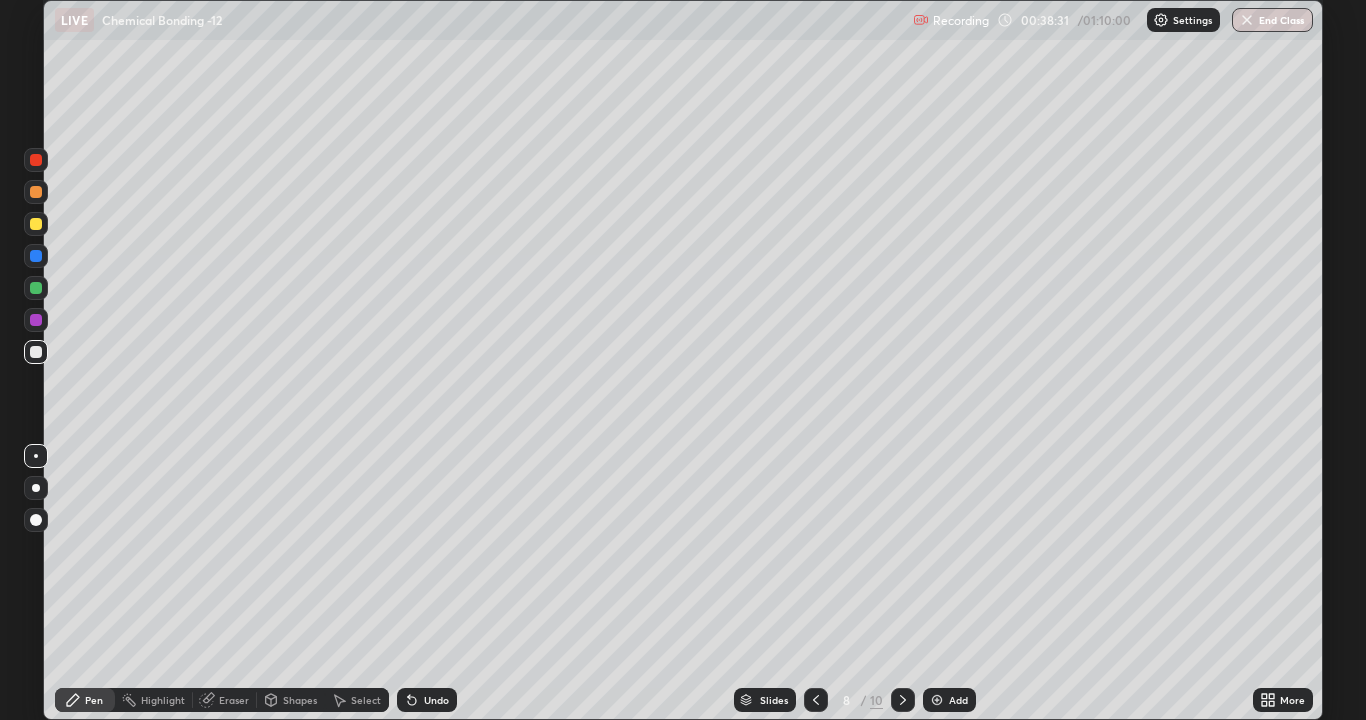 click 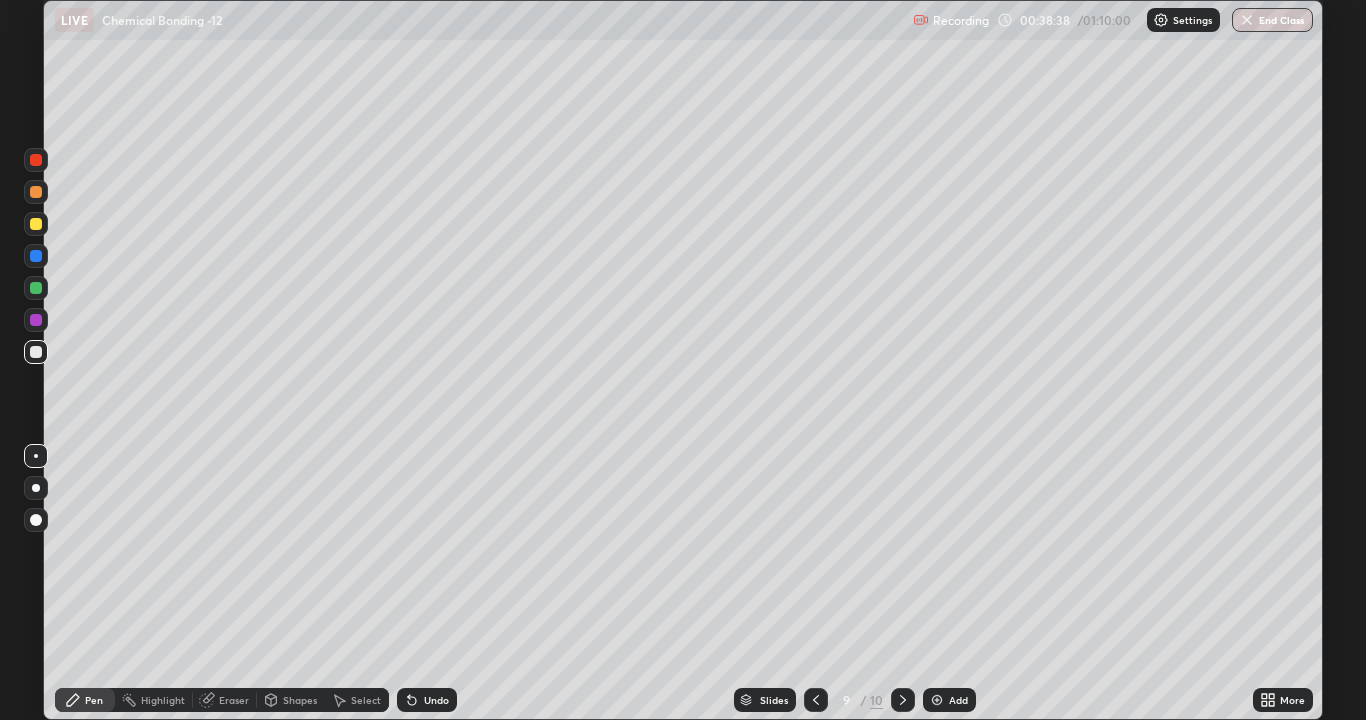 click 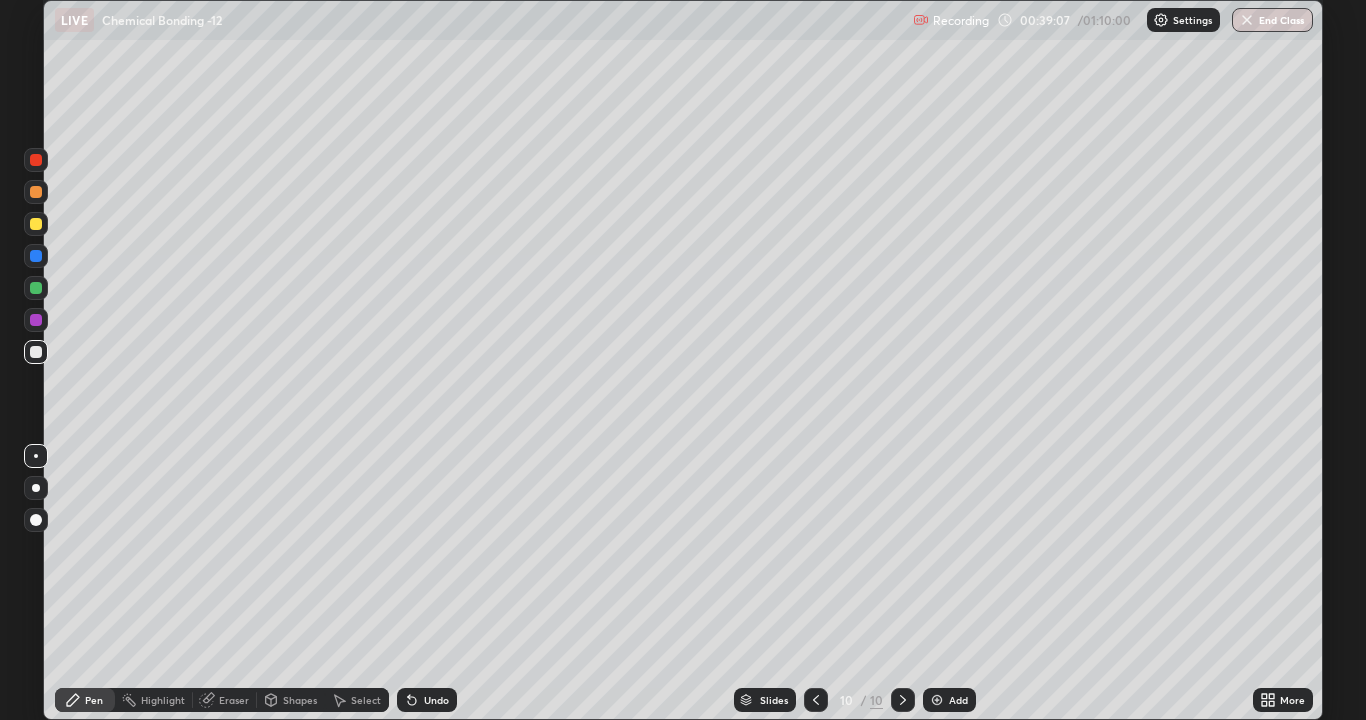 click on "Add" at bounding box center (958, 700) 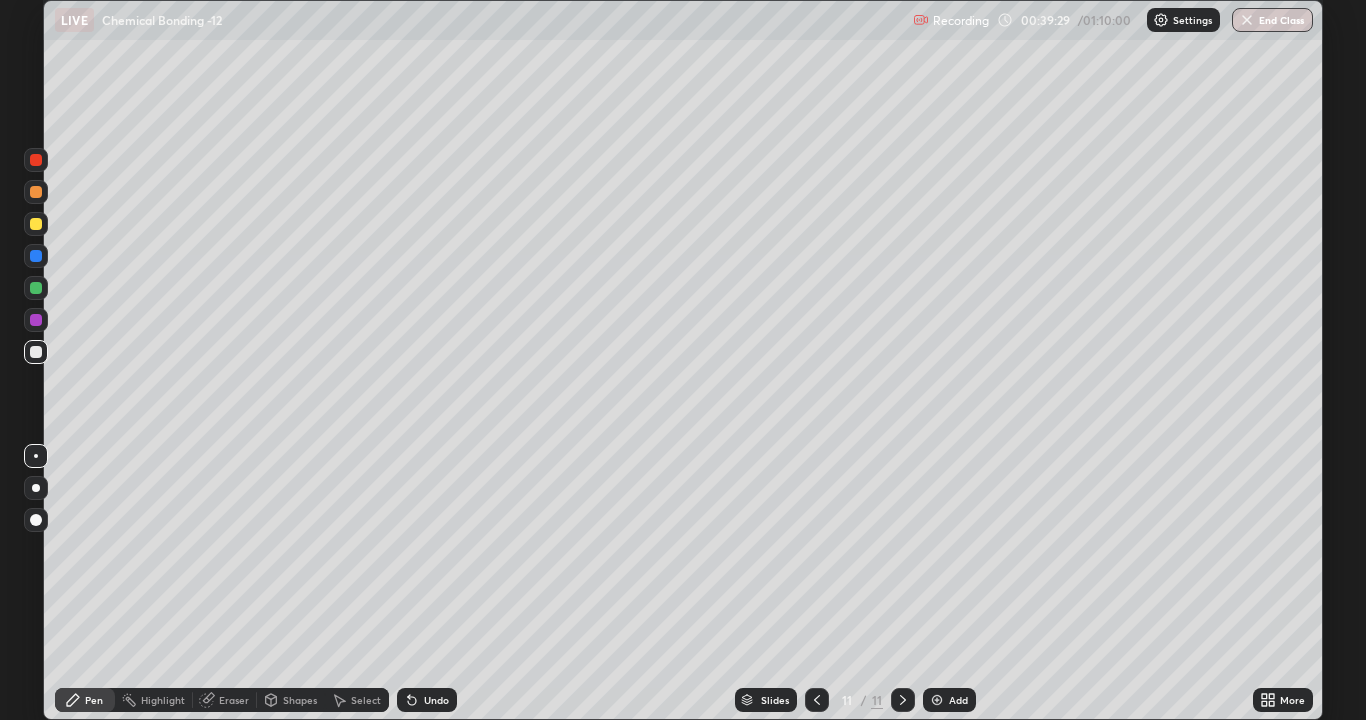 click 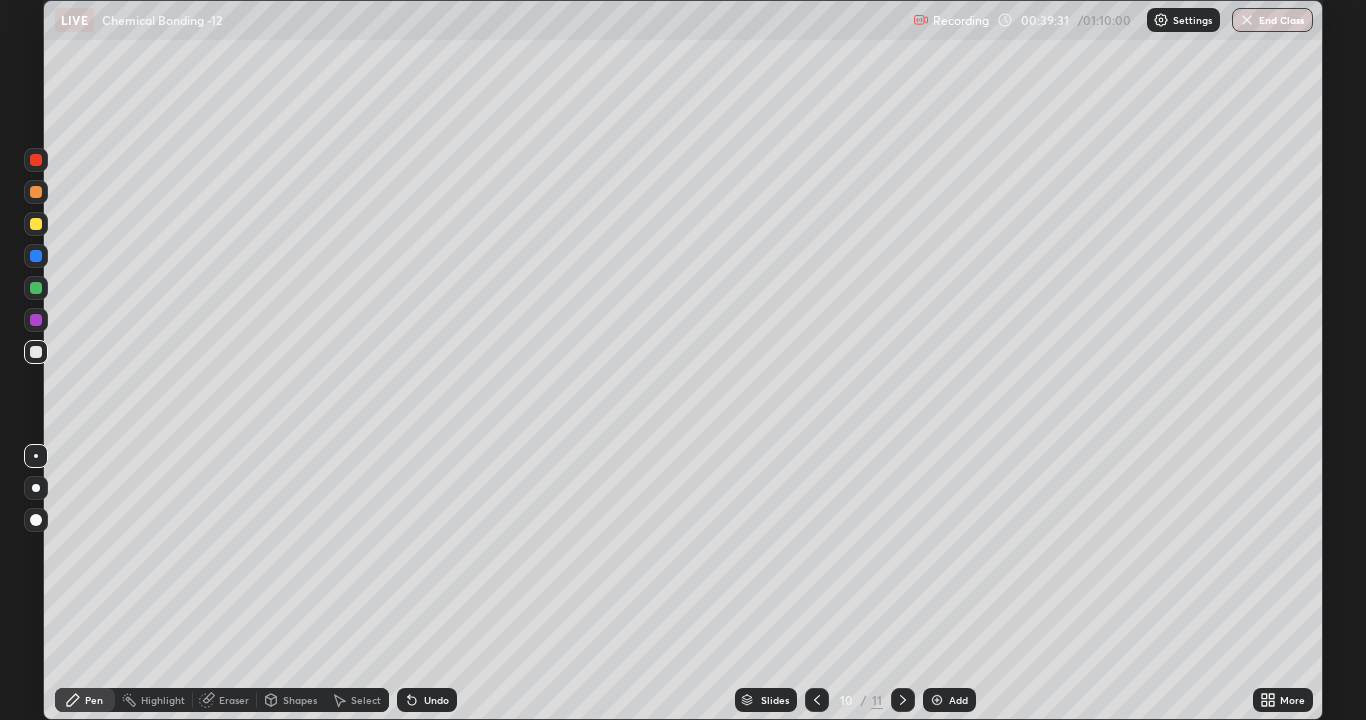 click 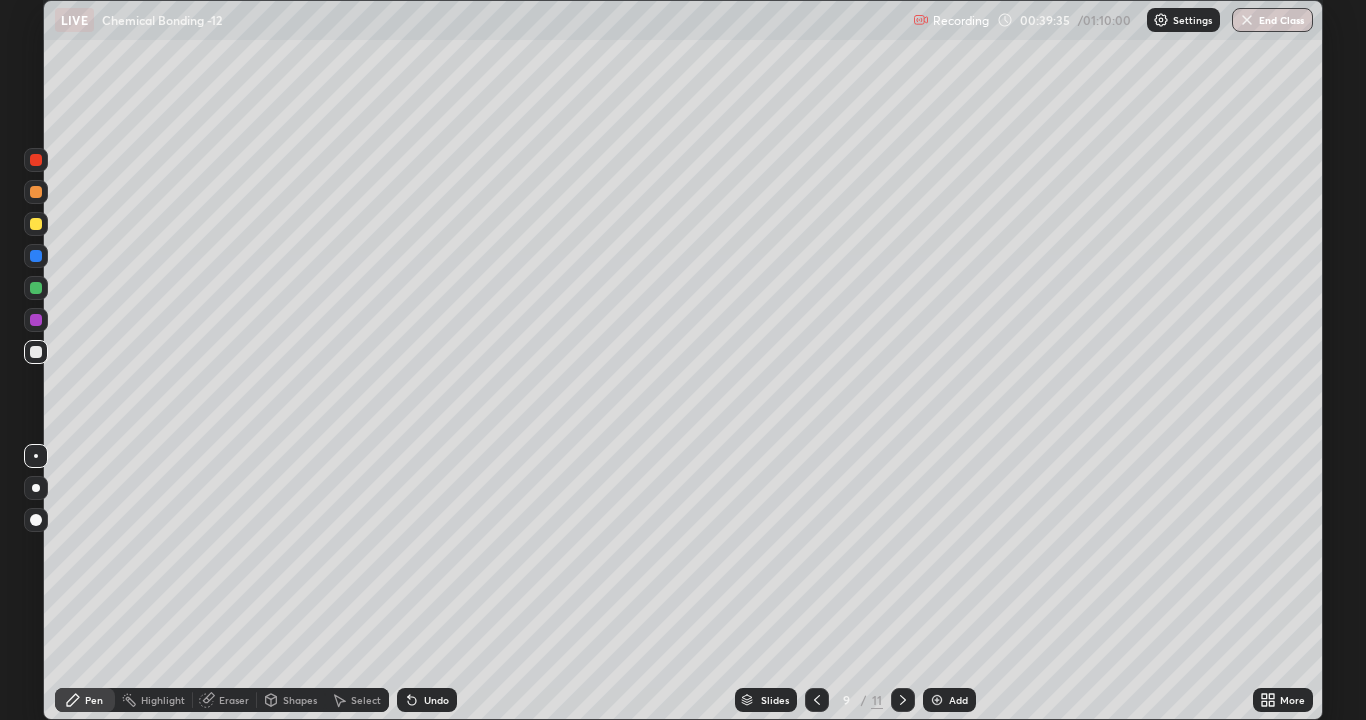 click 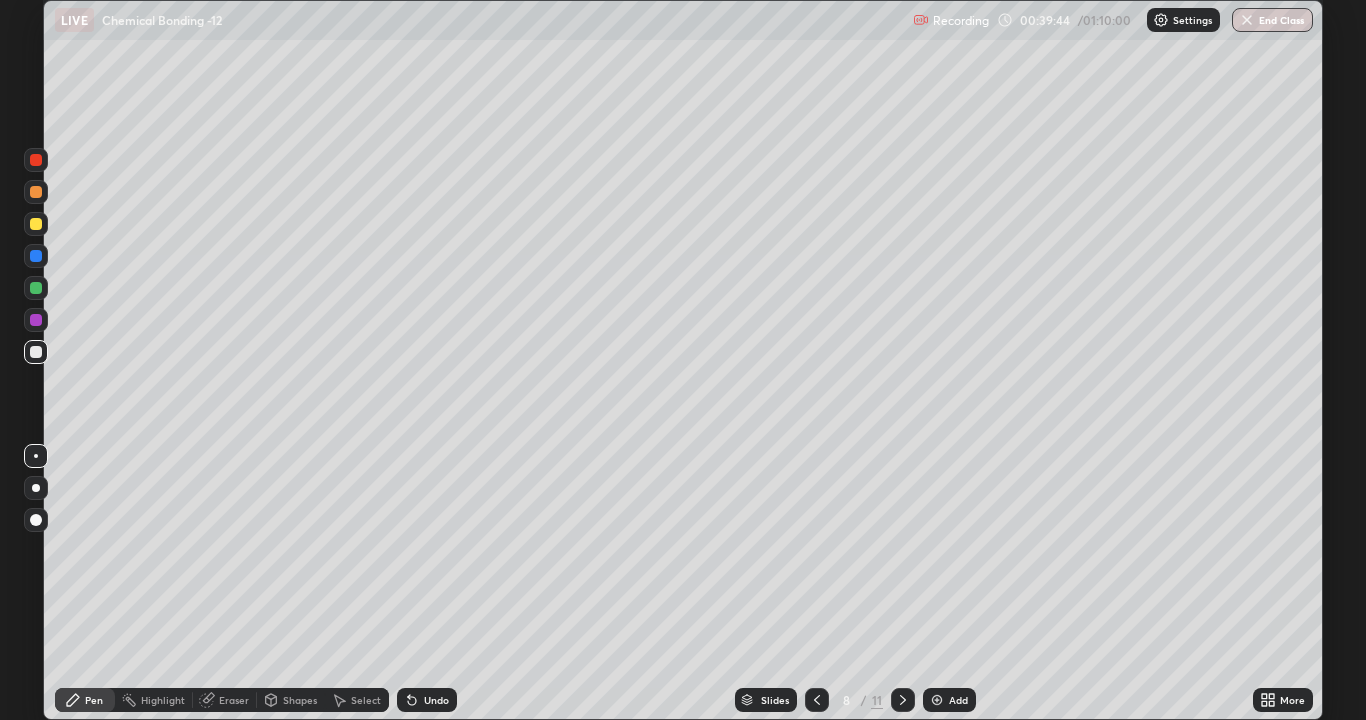 click 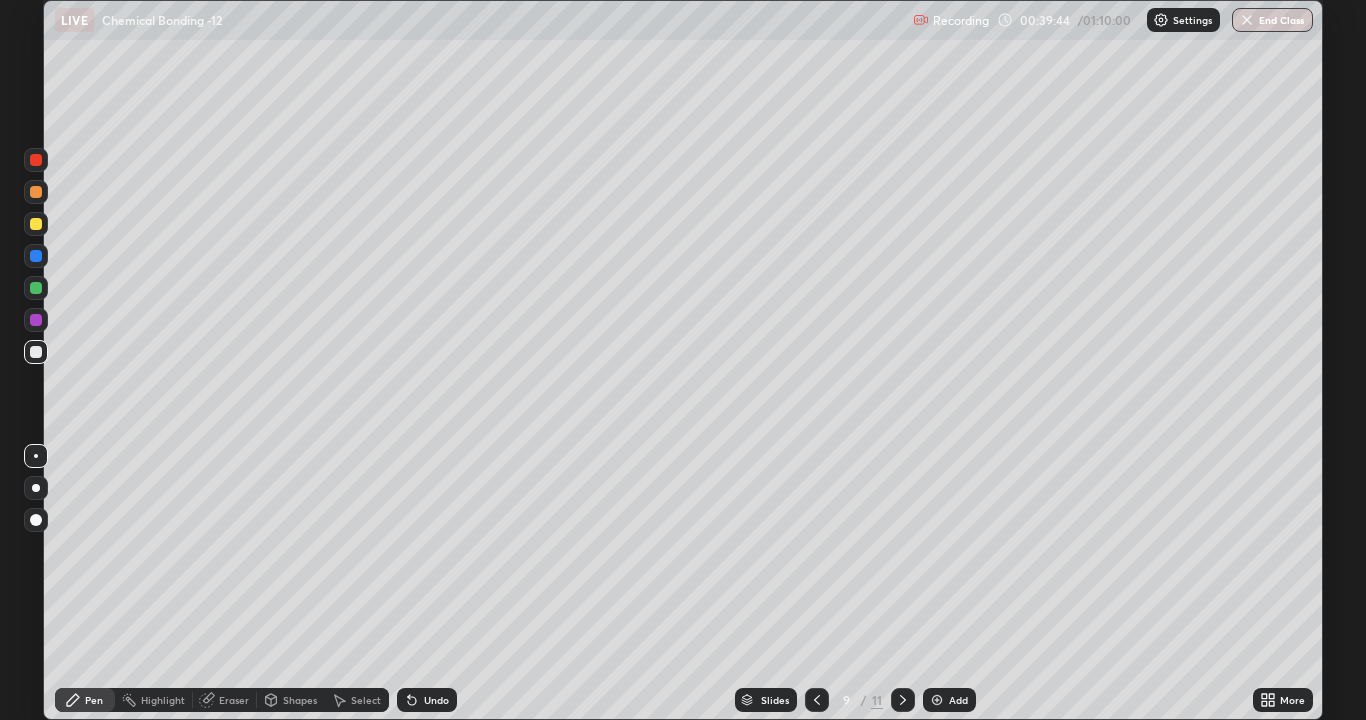 click 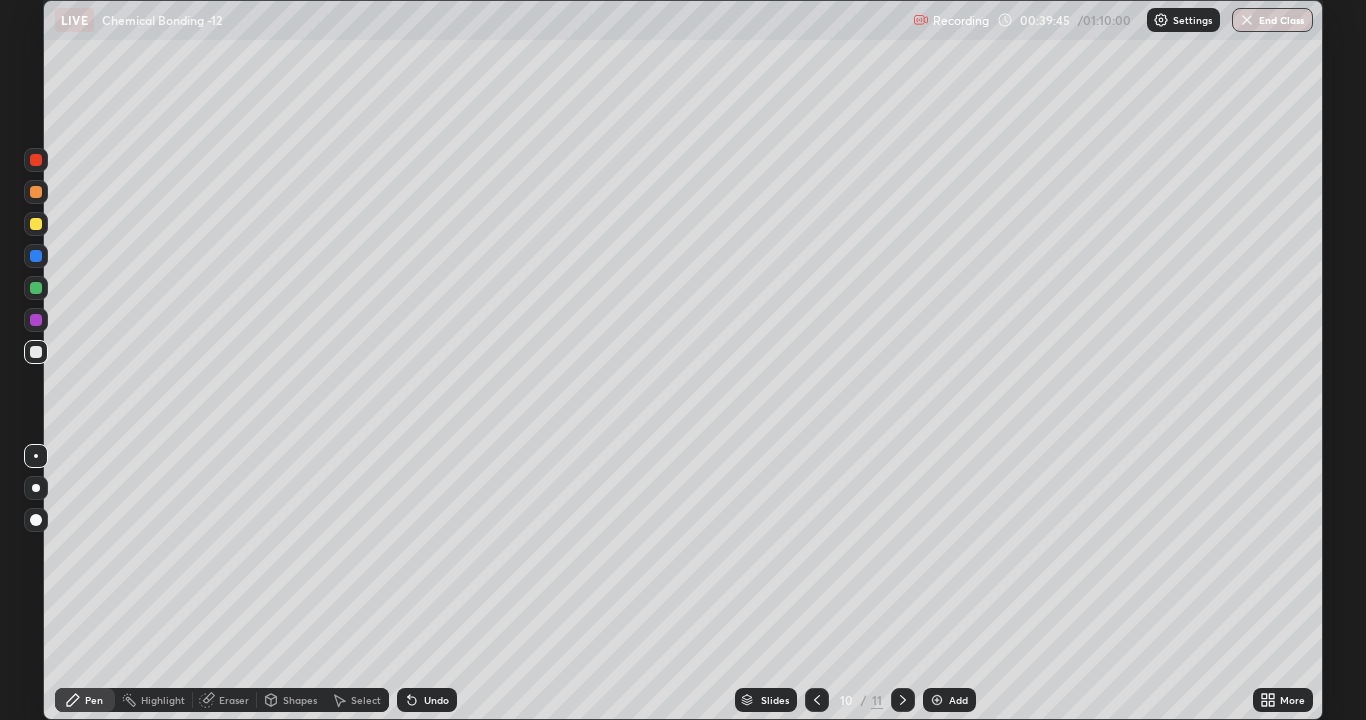 click 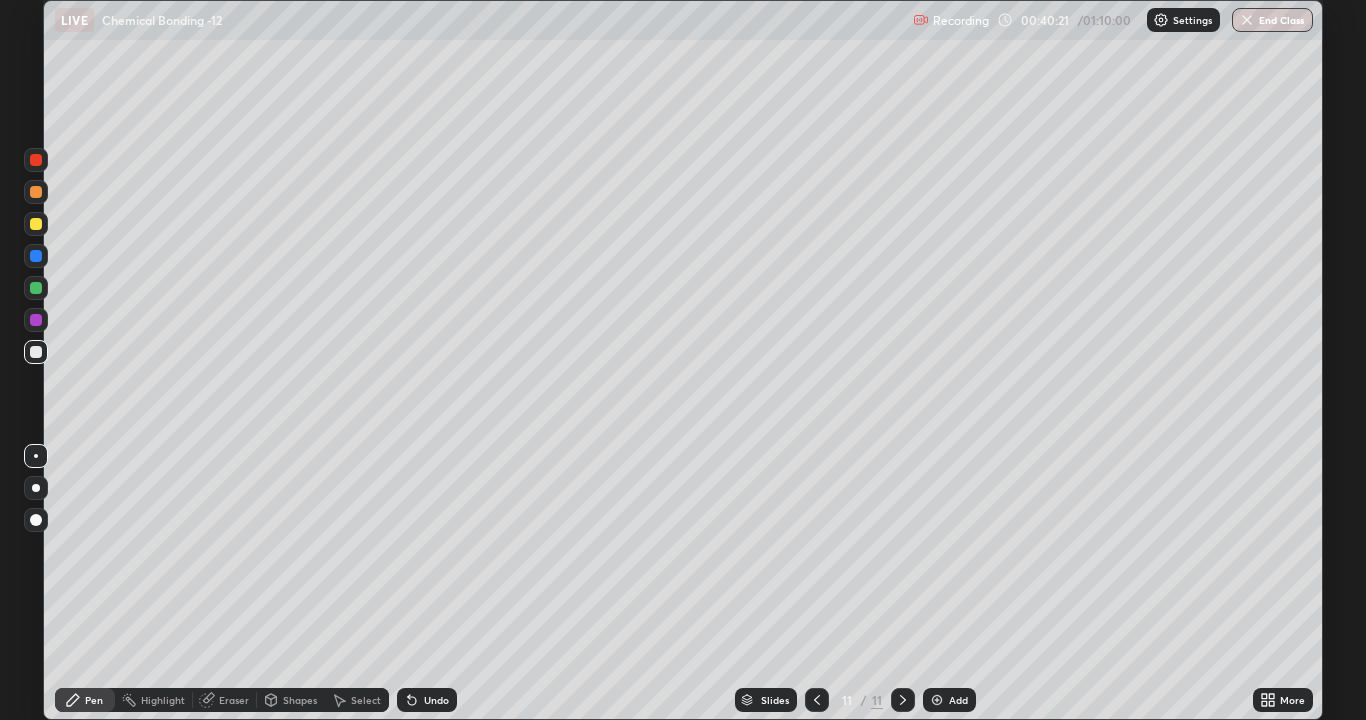 click at bounding box center (36, 224) 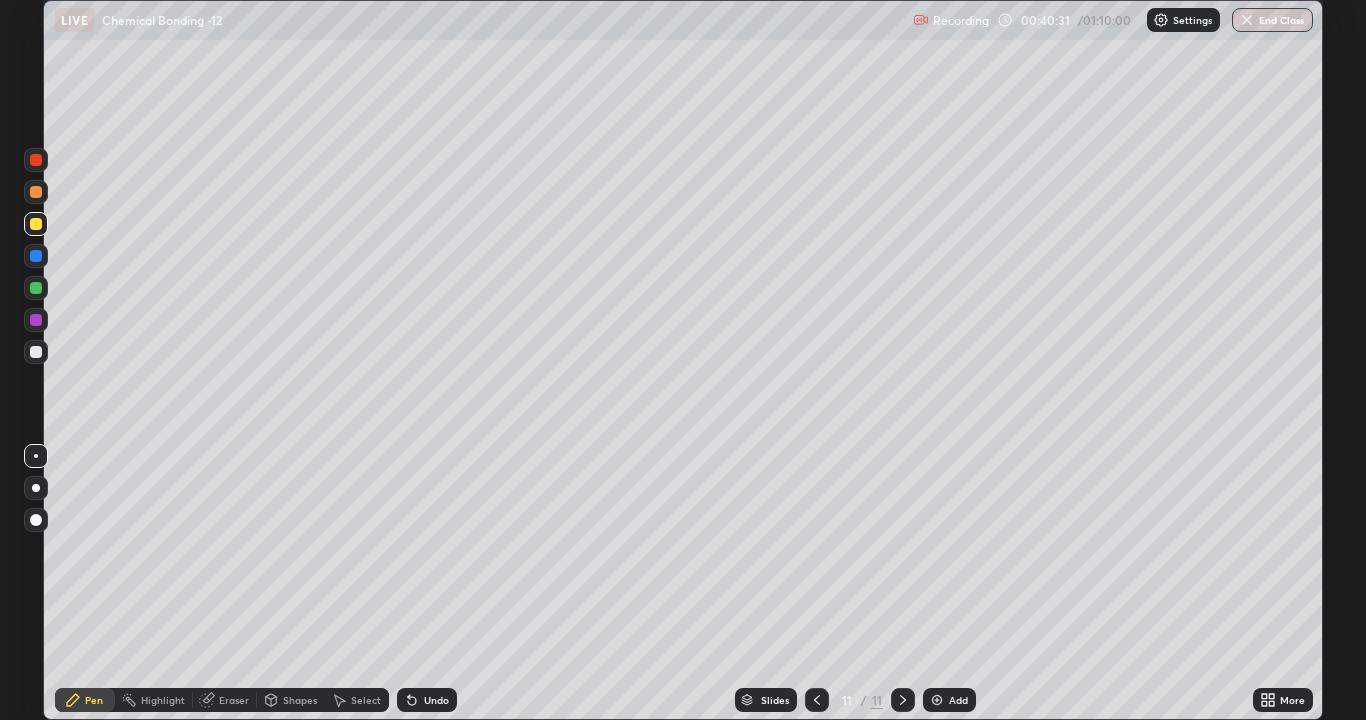 click at bounding box center [36, 352] 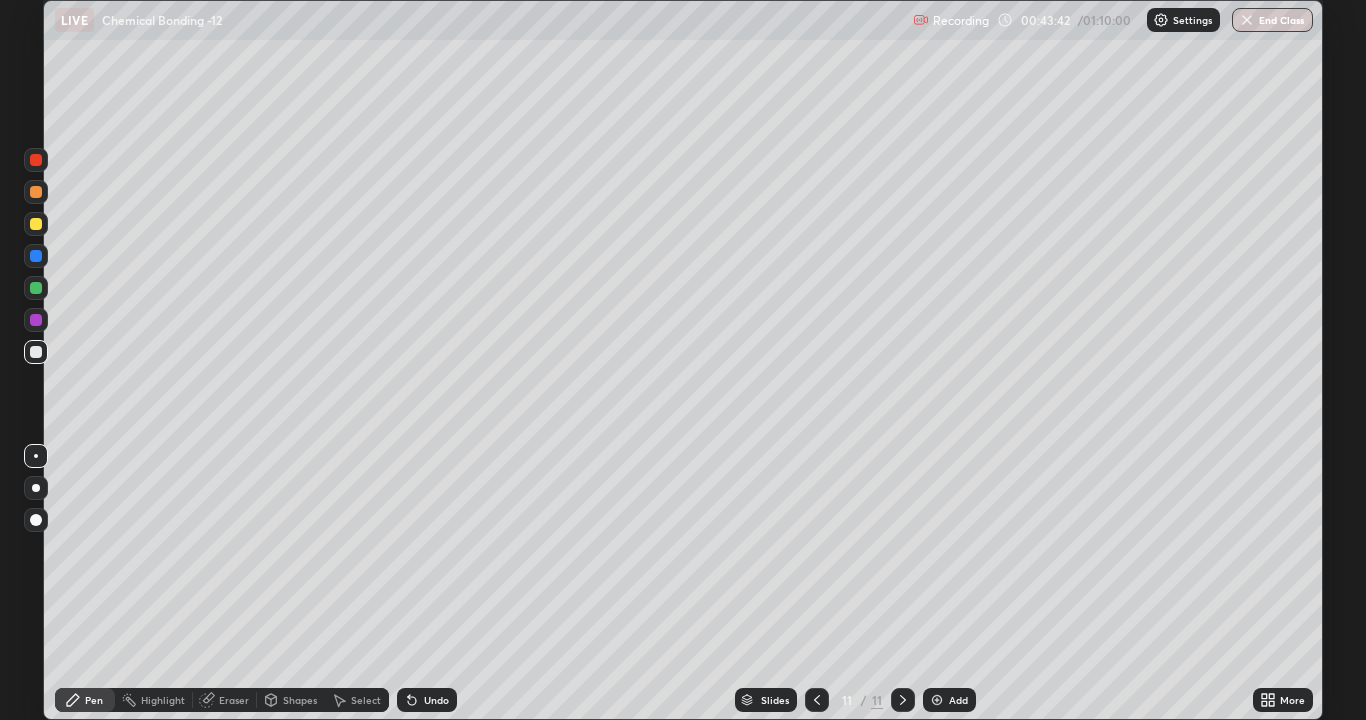 click at bounding box center [36, 288] 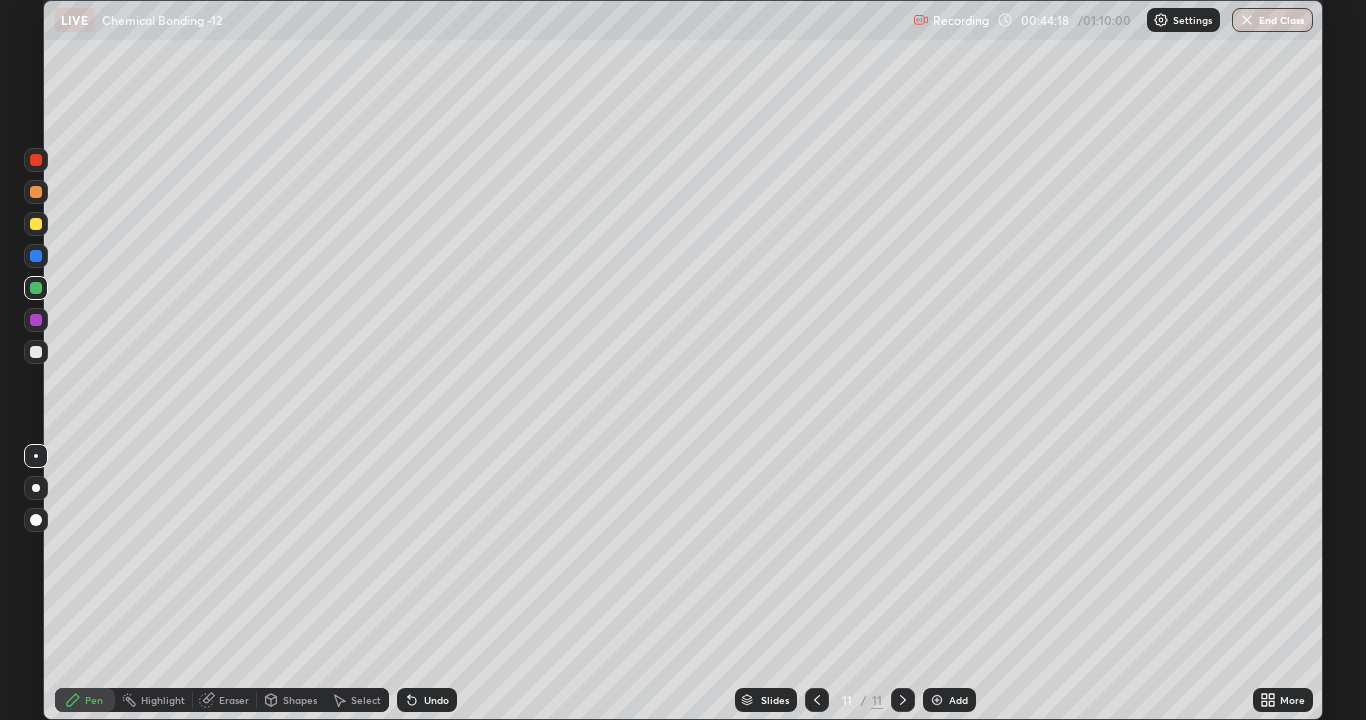 click on "Undo" at bounding box center [427, 700] 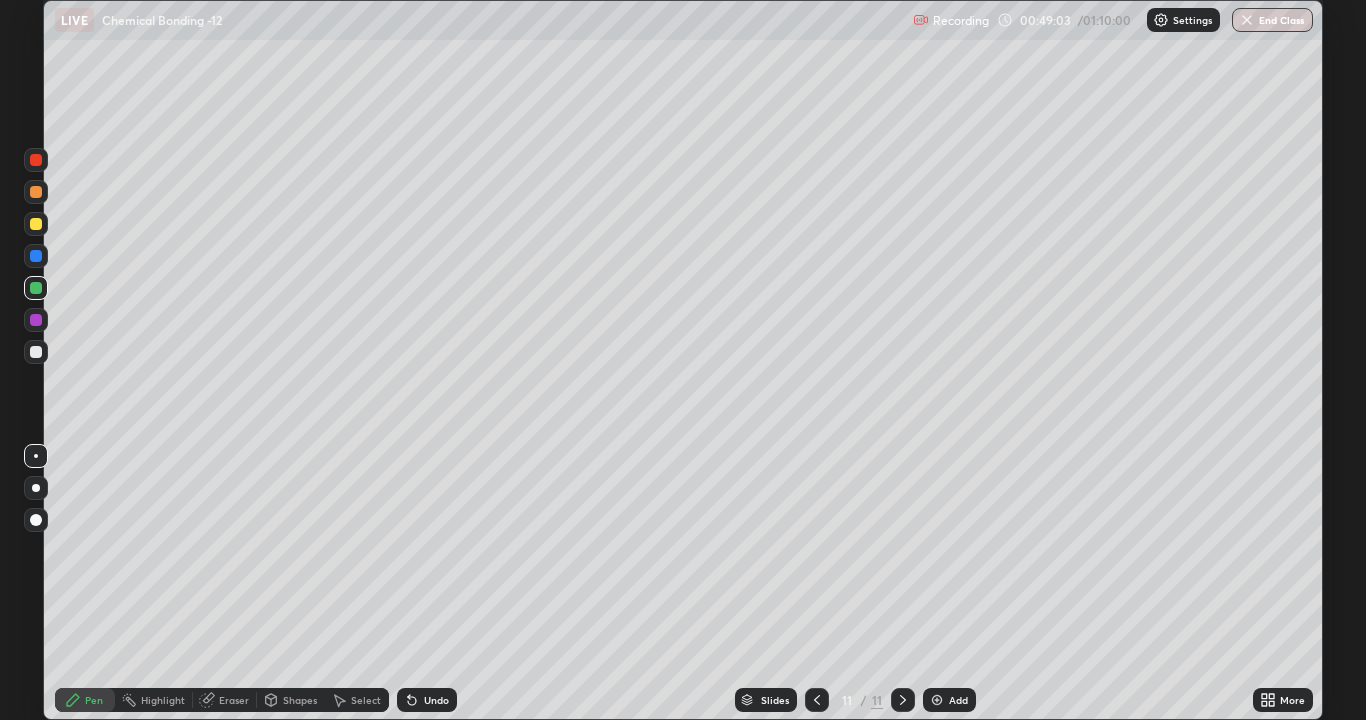 click on "Add" at bounding box center (949, 700) 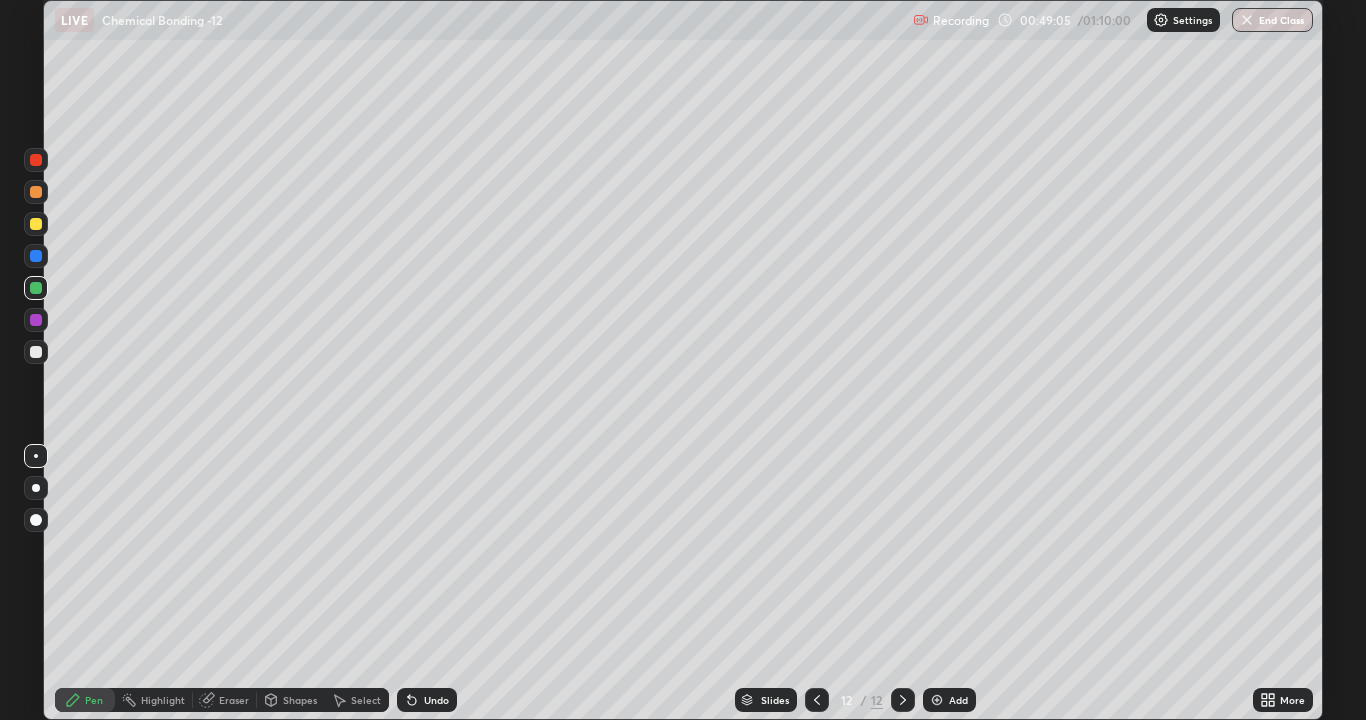 click at bounding box center (36, 224) 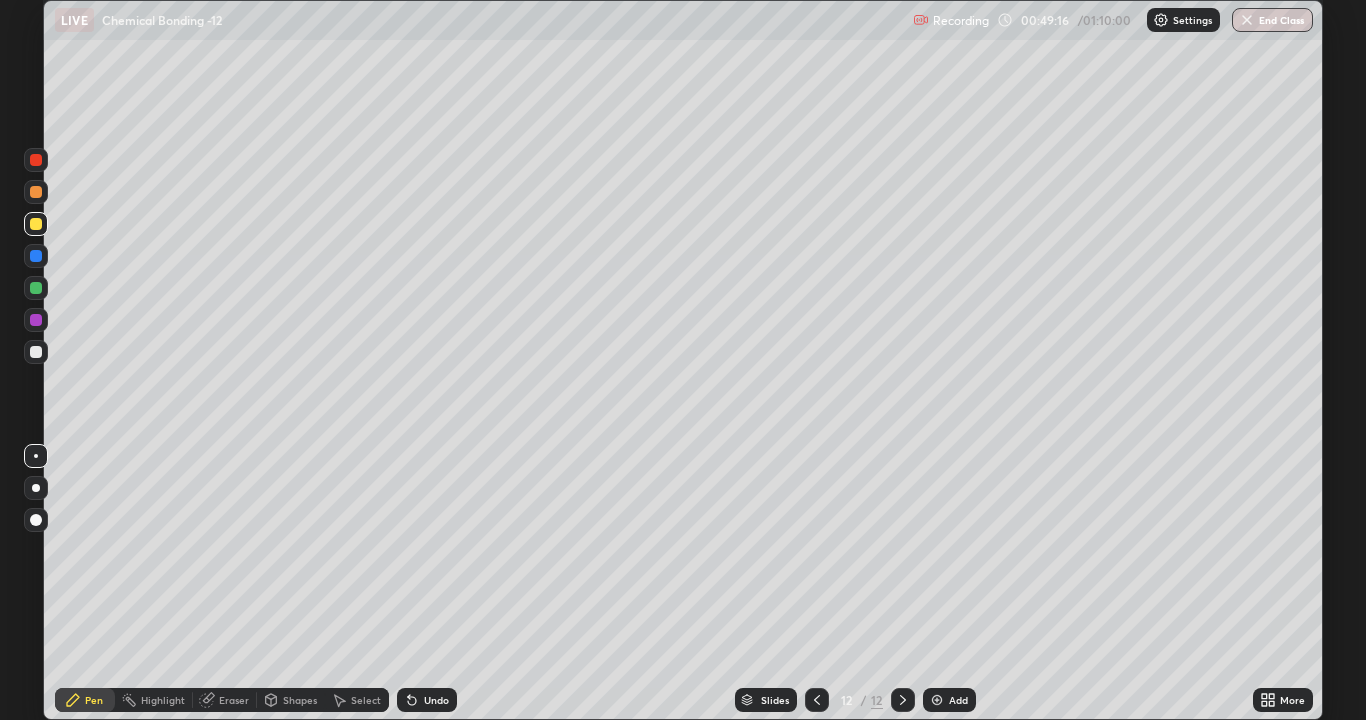 click at bounding box center [36, 352] 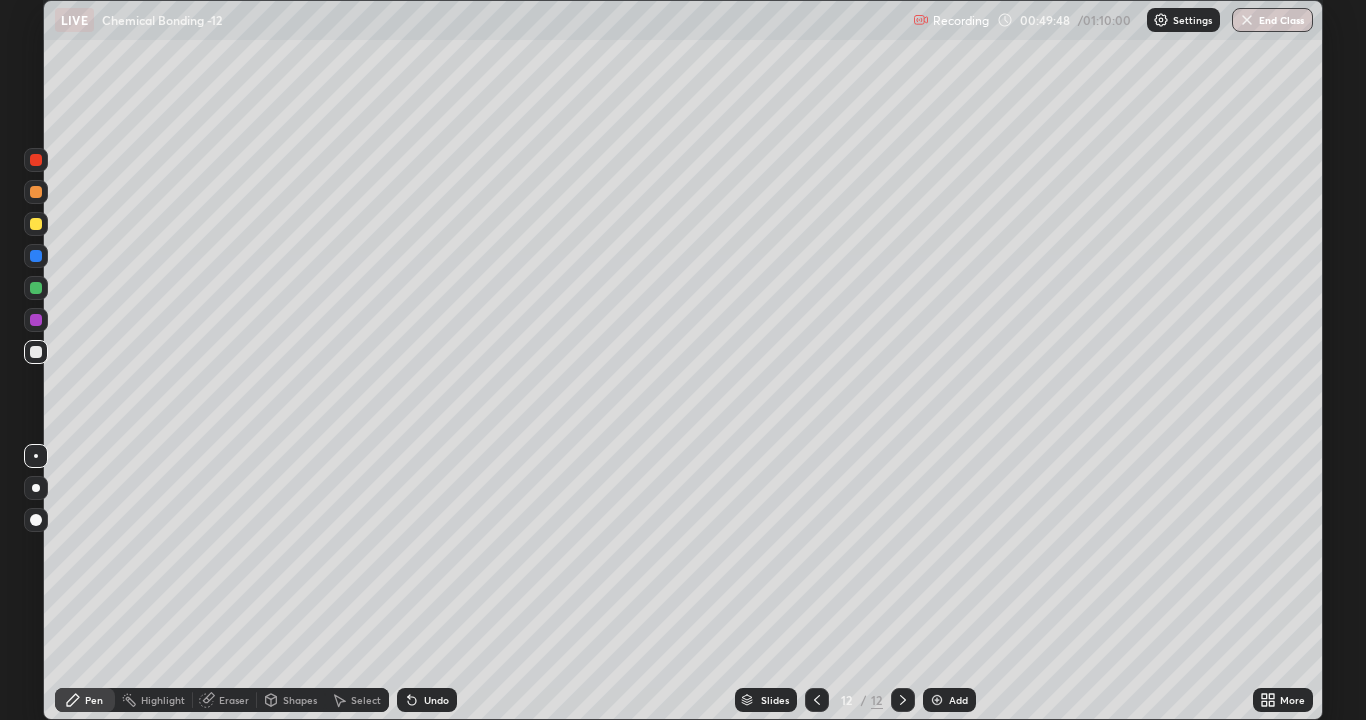 click at bounding box center (36, 288) 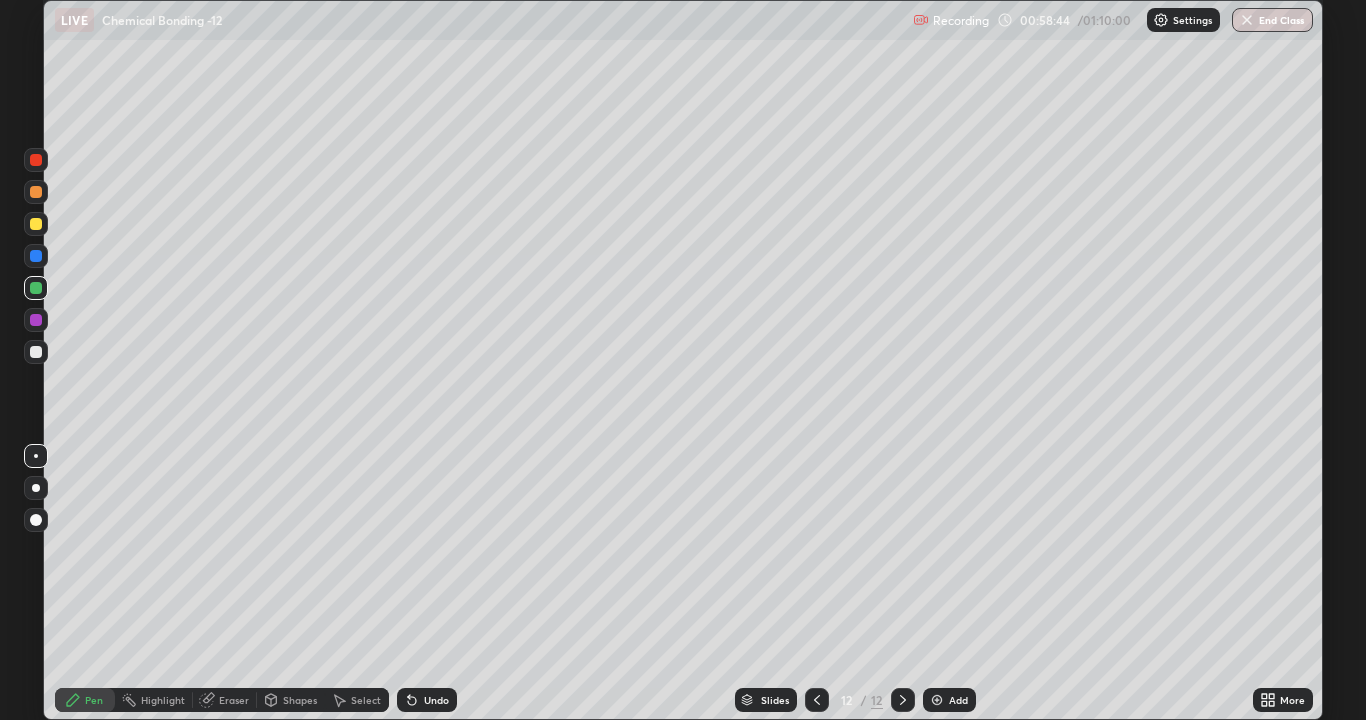 click on "Eraser" at bounding box center [234, 700] 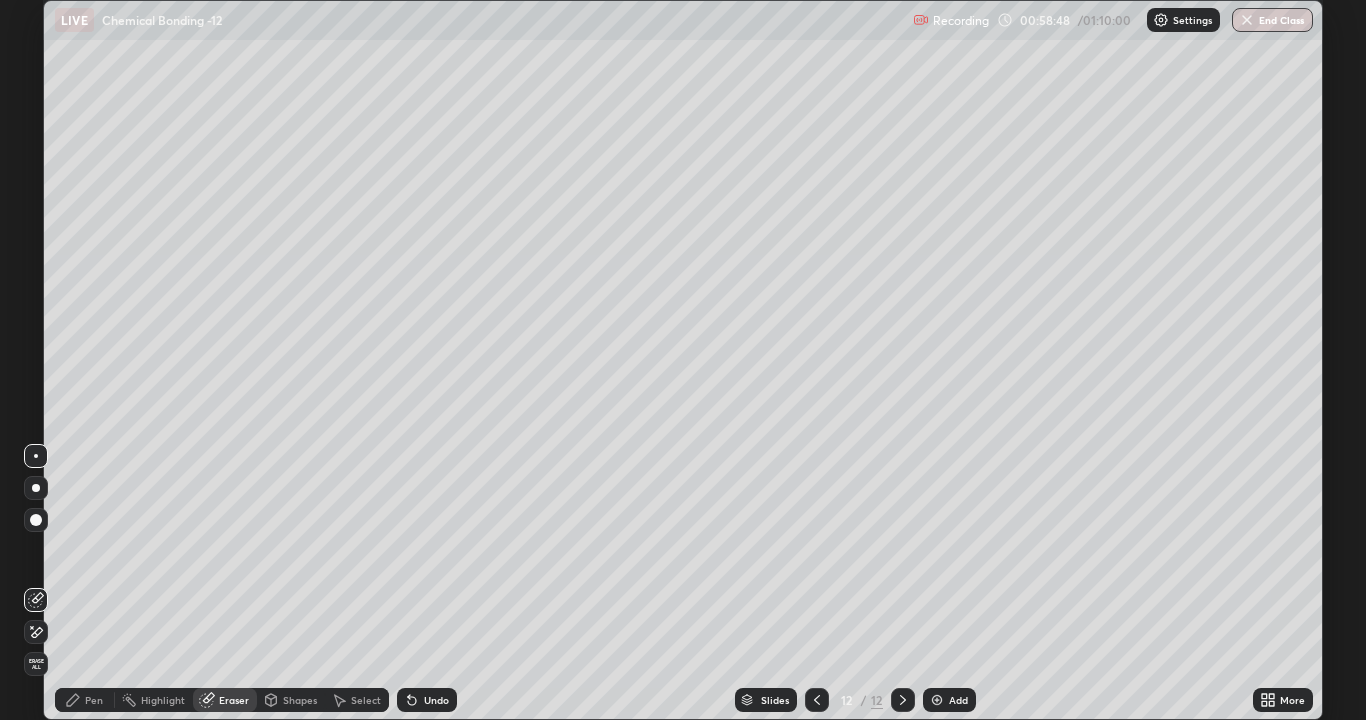 click on "Pen" at bounding box center [94, 700] 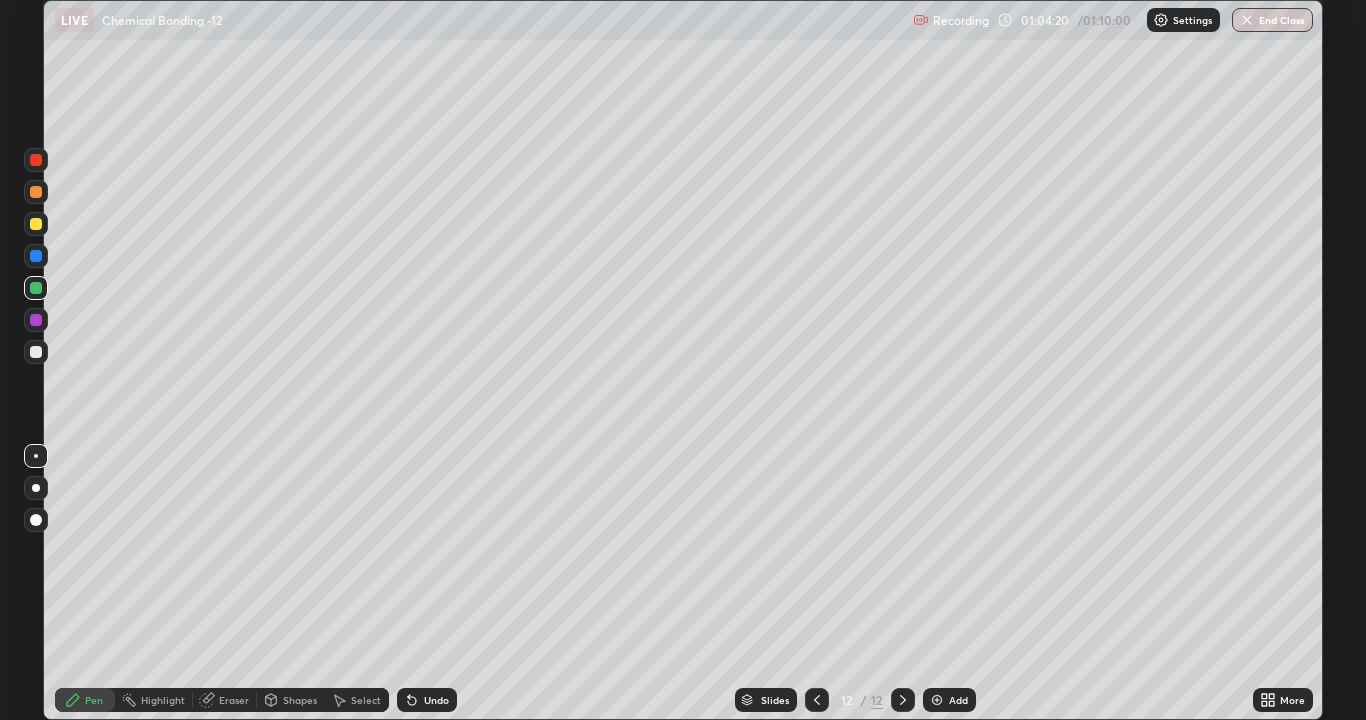 click on "Add" at bounding box center (958, 700) 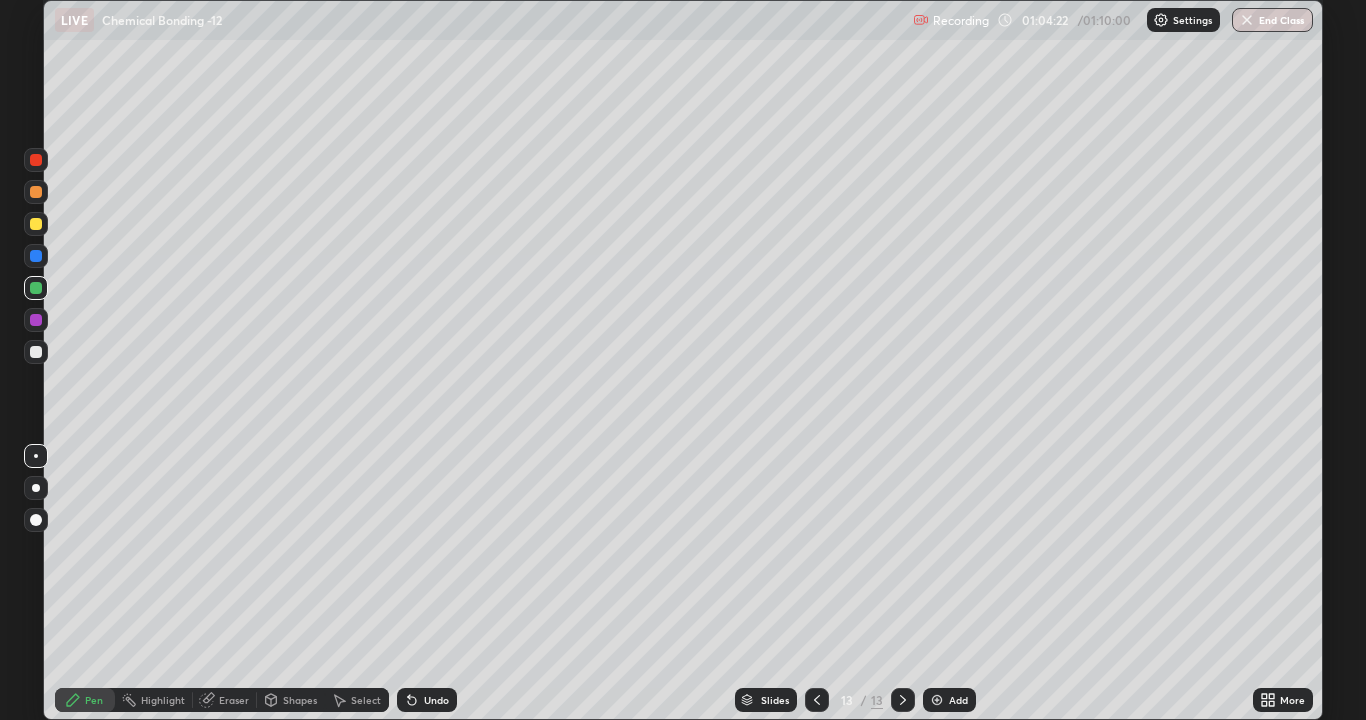 click at bounding box center (36, 224) 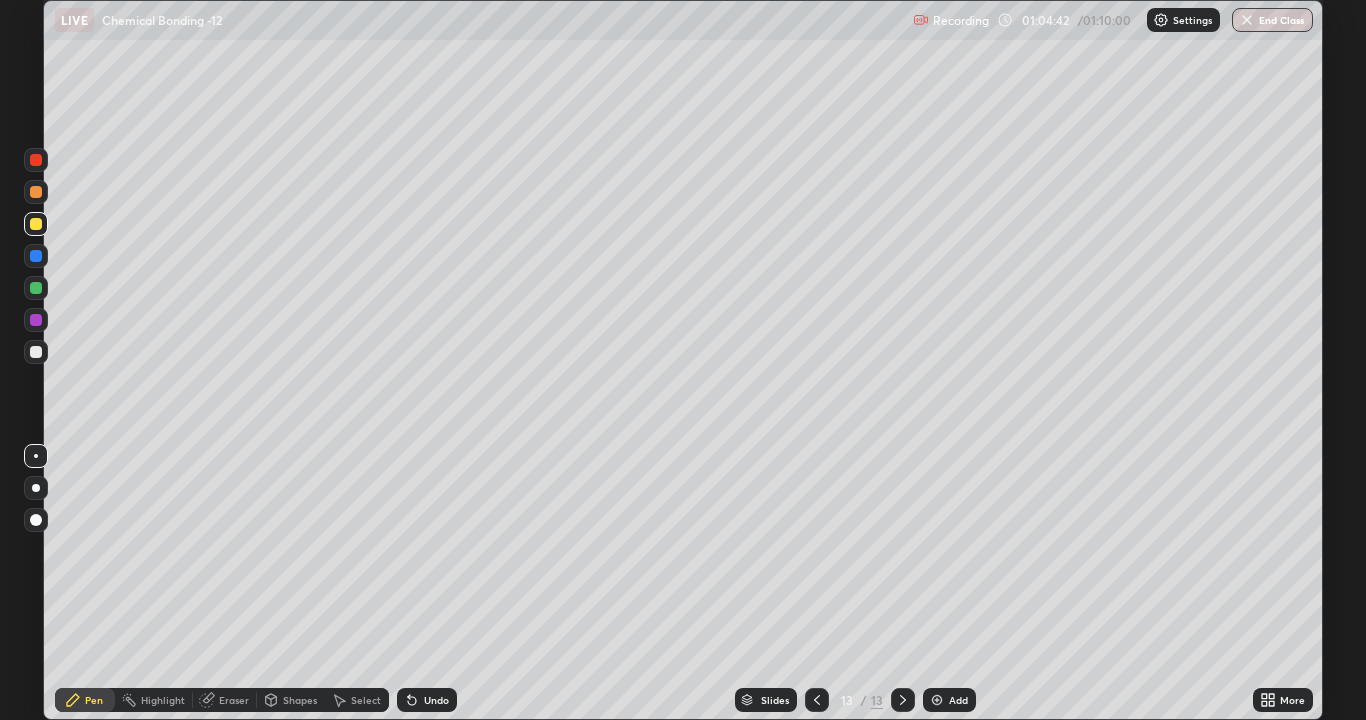 click at bounding box center [36, 352] 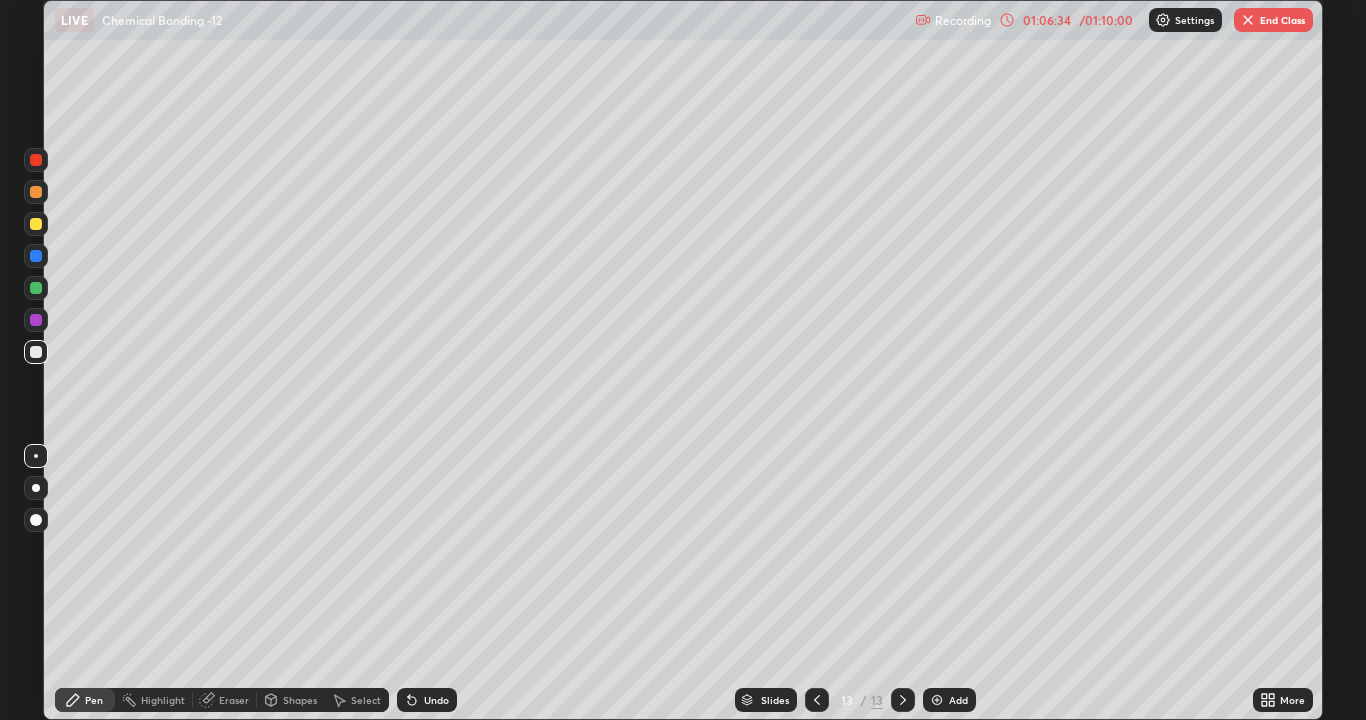 click at bounding box center (36, 320) 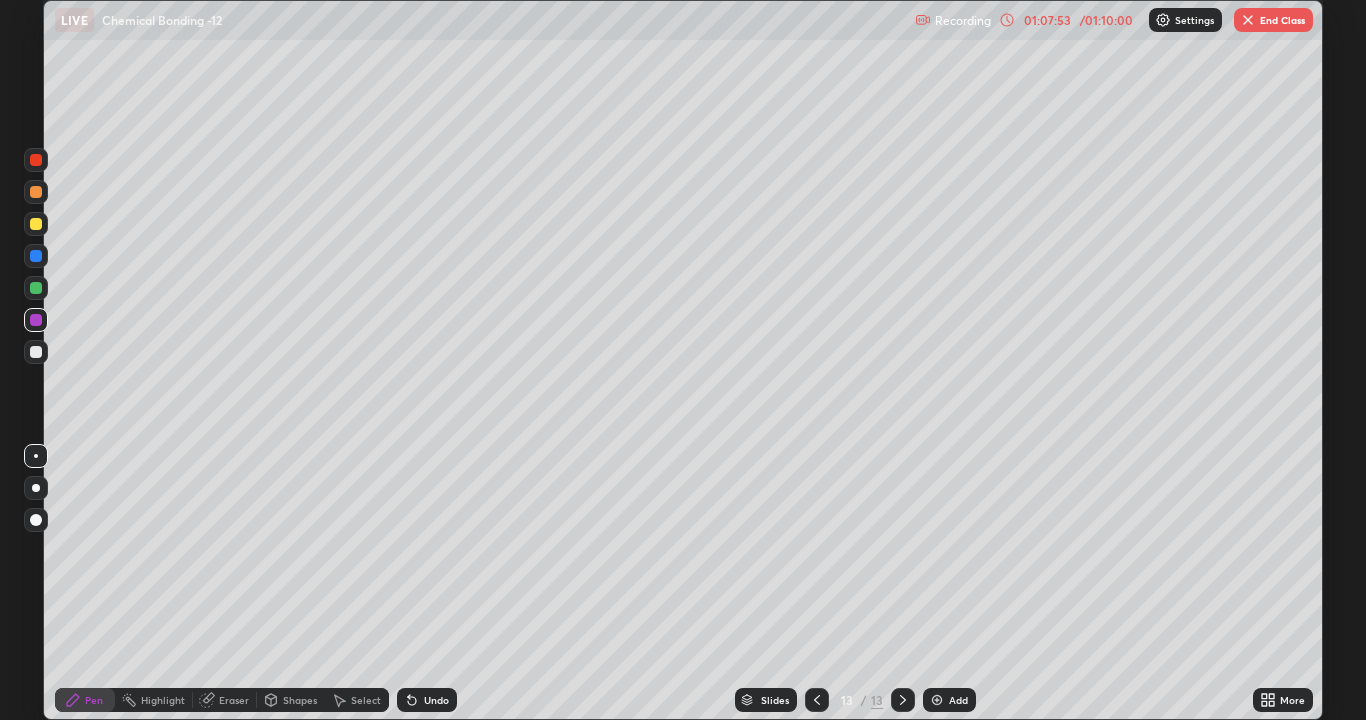 click at bounding box center [36, 352] 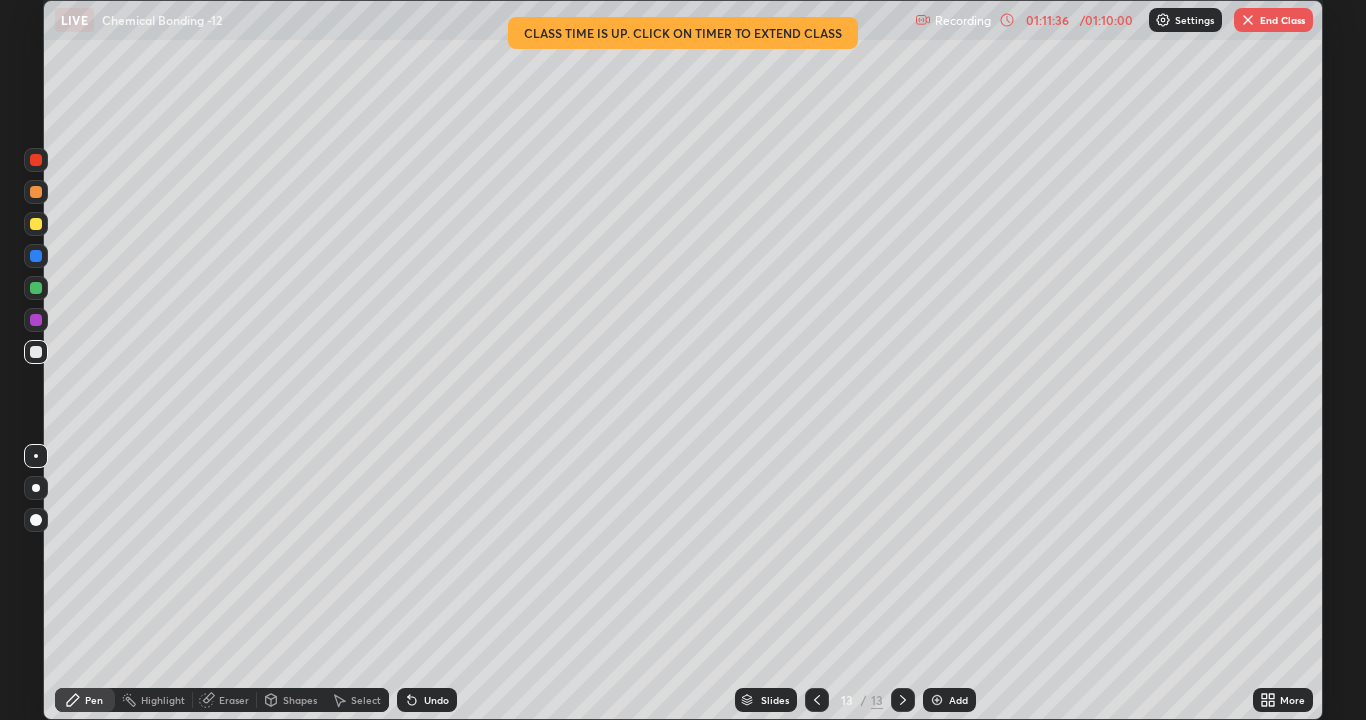 click on "End Class" at bounding box center [1273, 20] 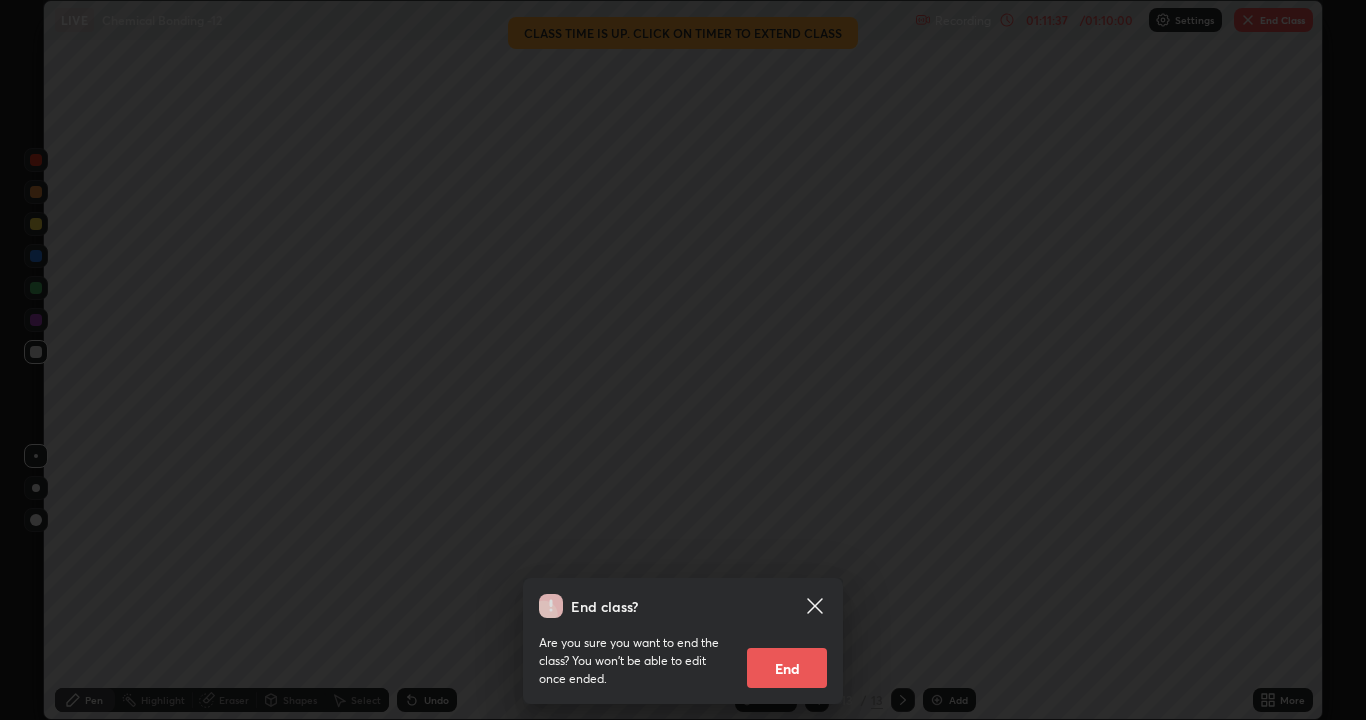 click on "End" at bounding box center (787, 668) 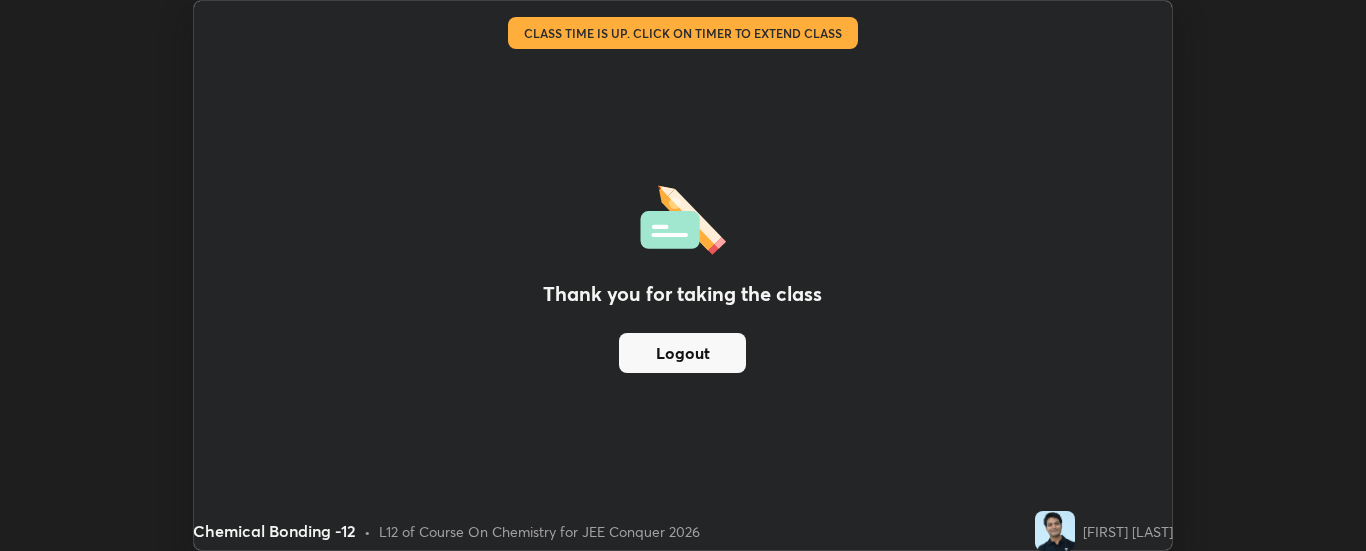 scroll, scrollTop: 551, scrollLeft: 1366, axis: both 